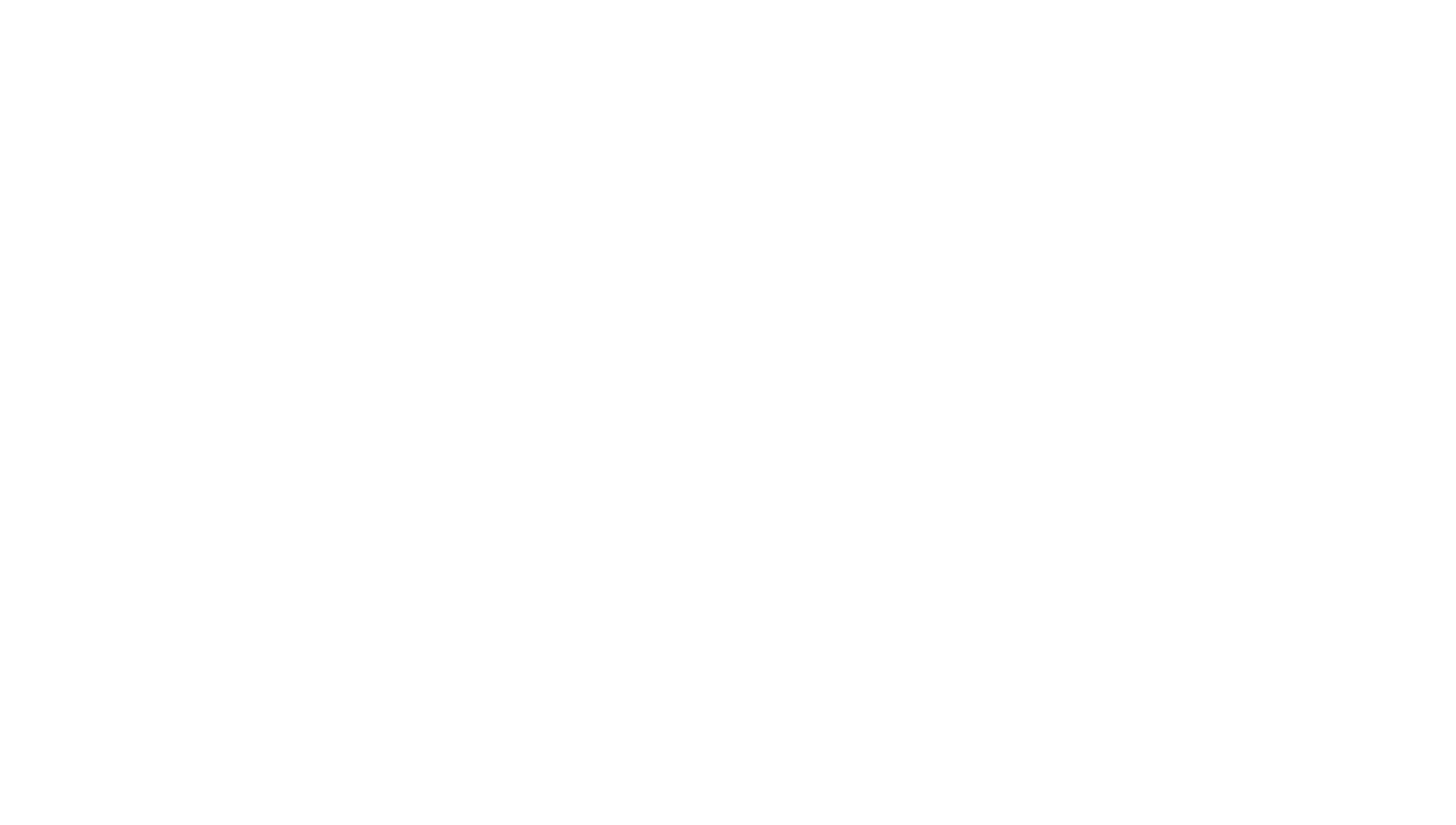 scroll, scrollTop: 0, scrollLeft: 0, axis: both 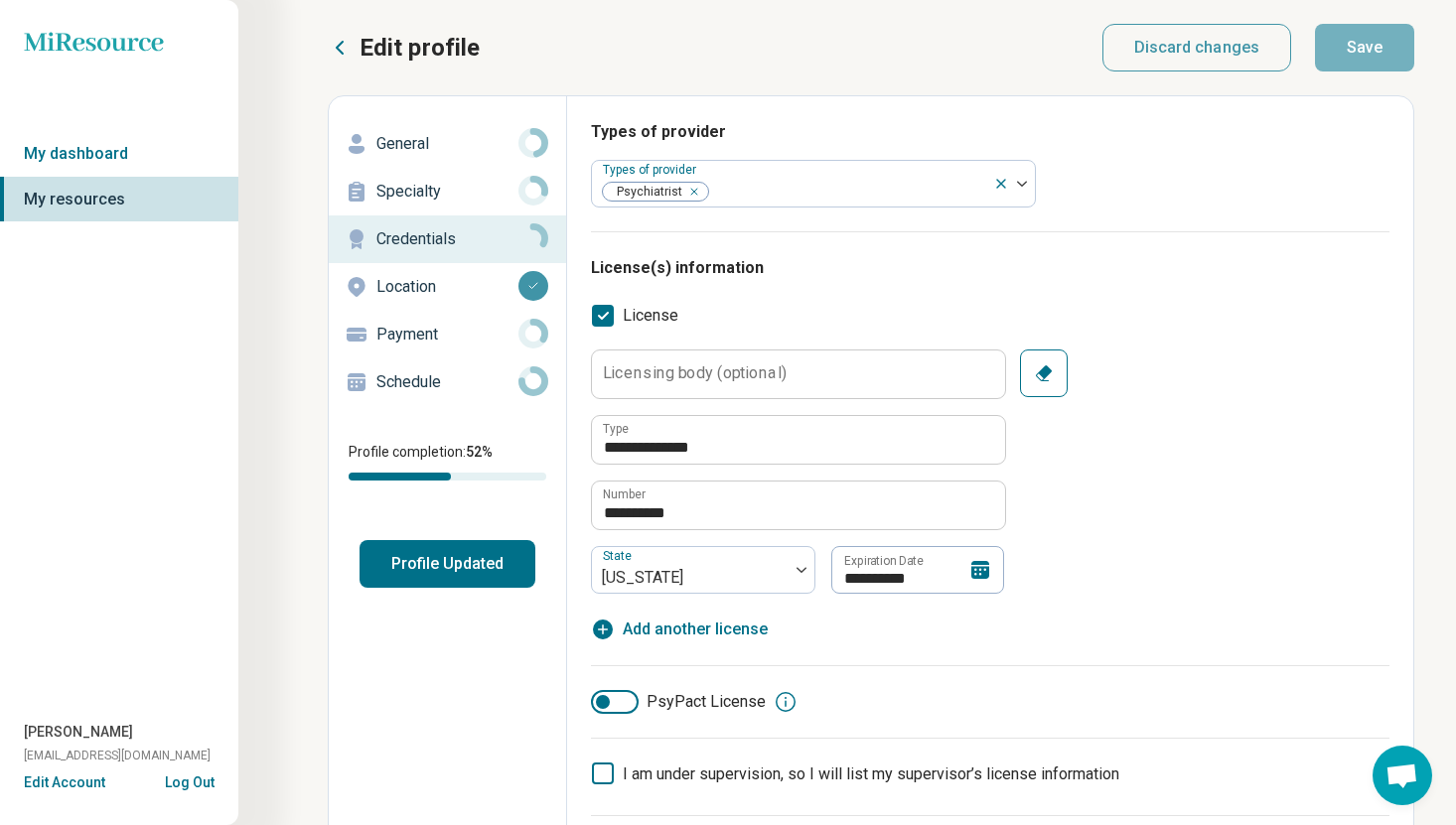 click 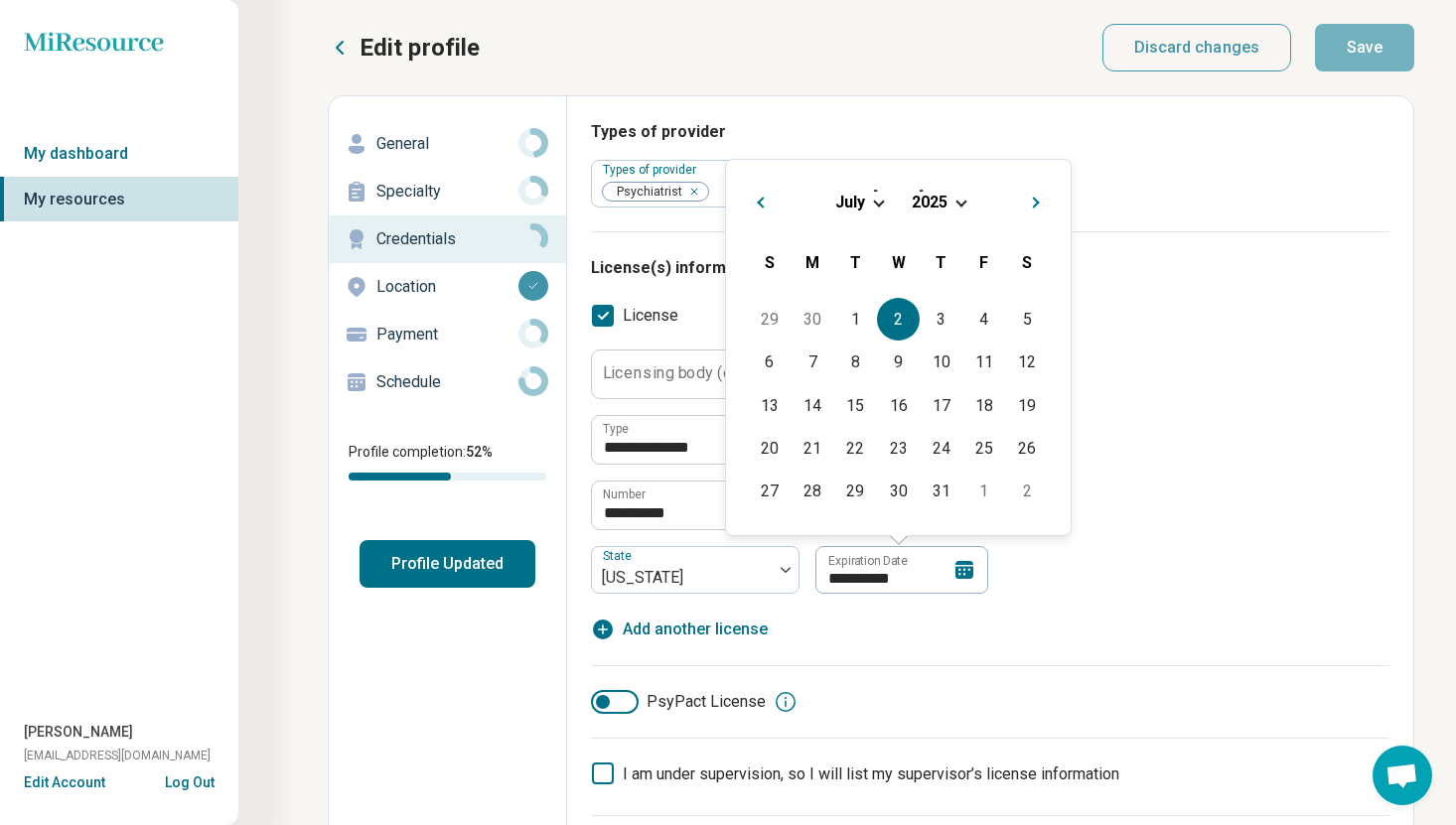 click at bounding box center (960, 201) 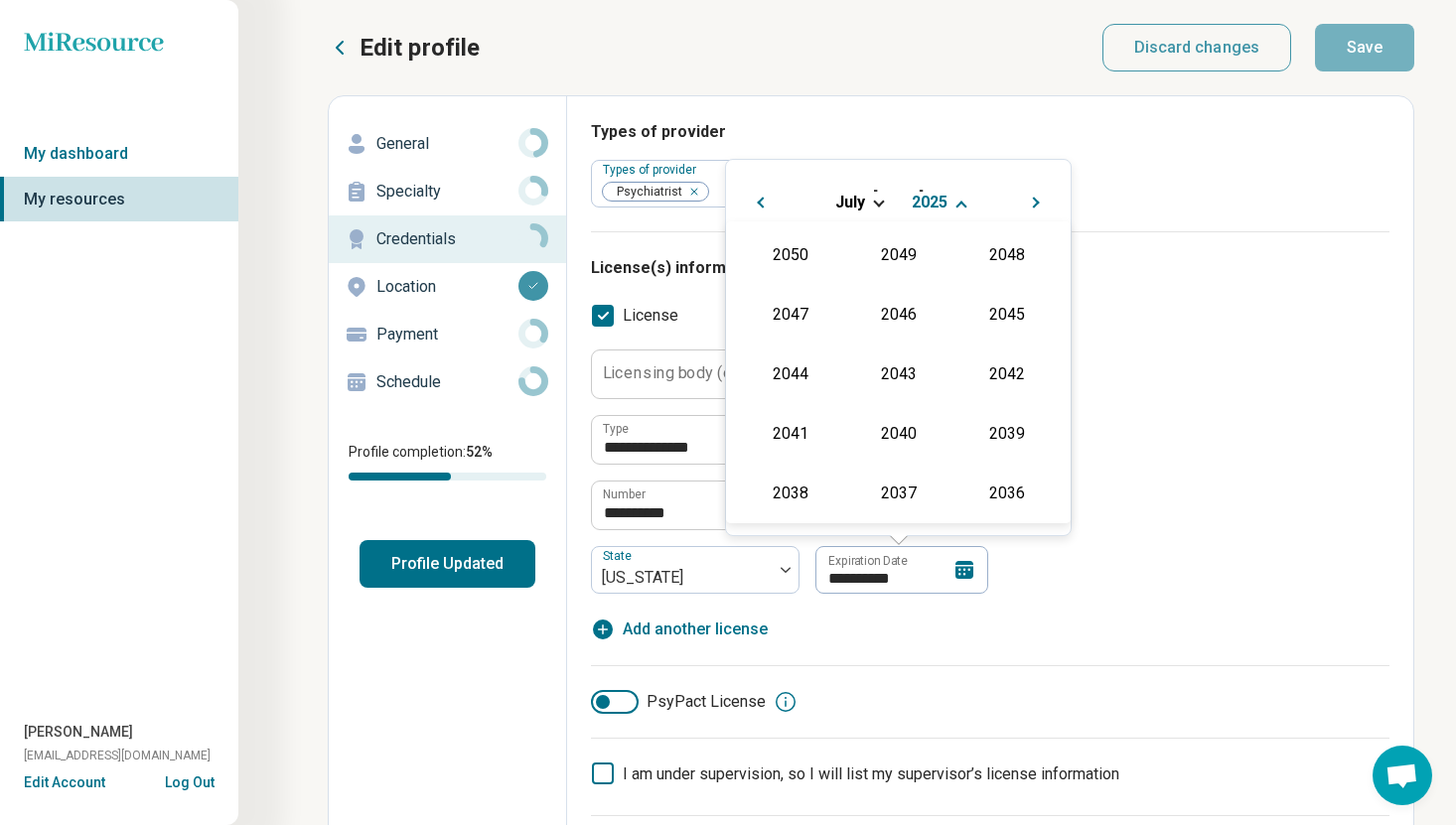 scroll, scrollTop: 359, scrollLeft: 0, axis: vertical 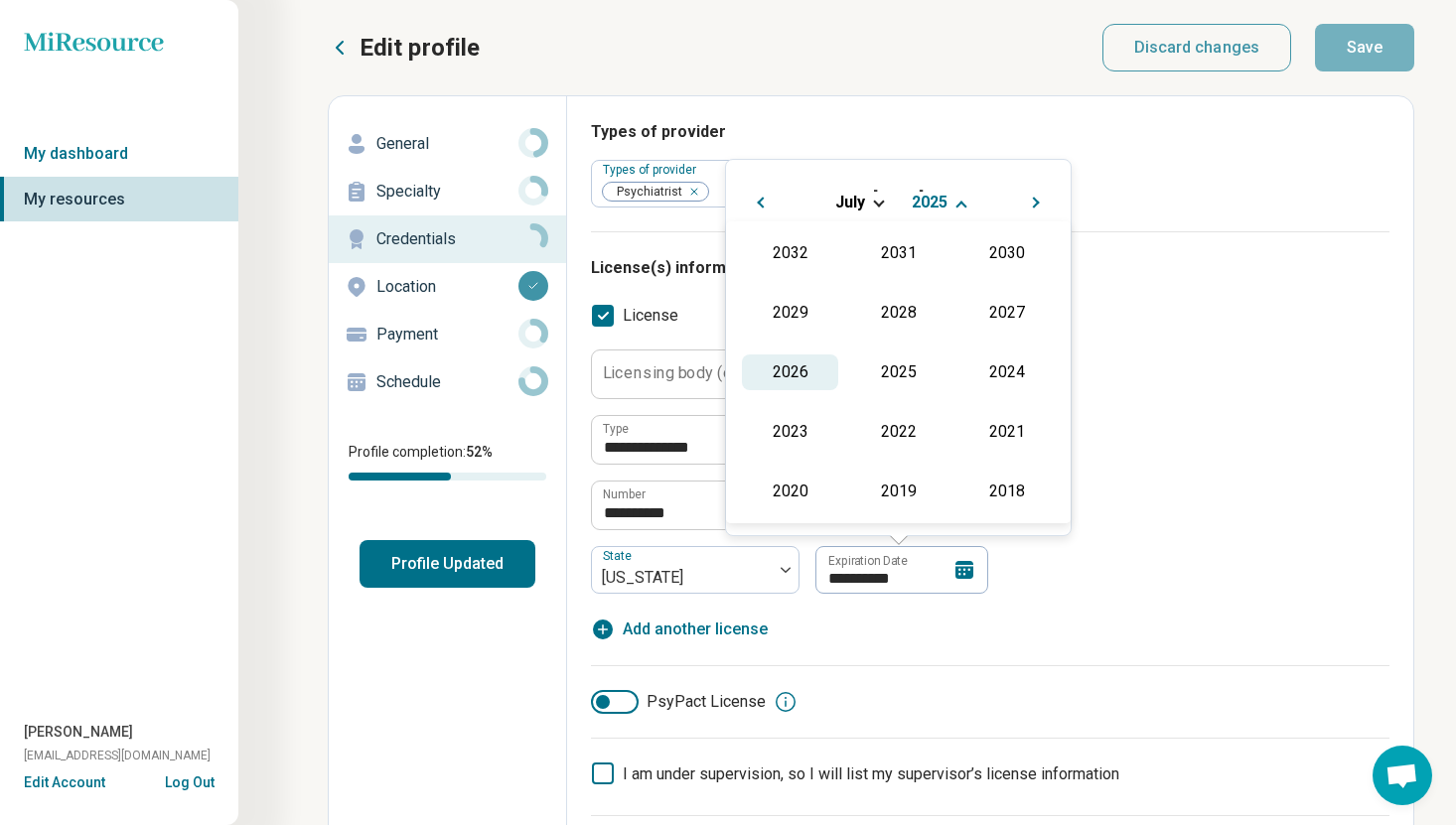 click on "2026" at bounding box center (790, 372) 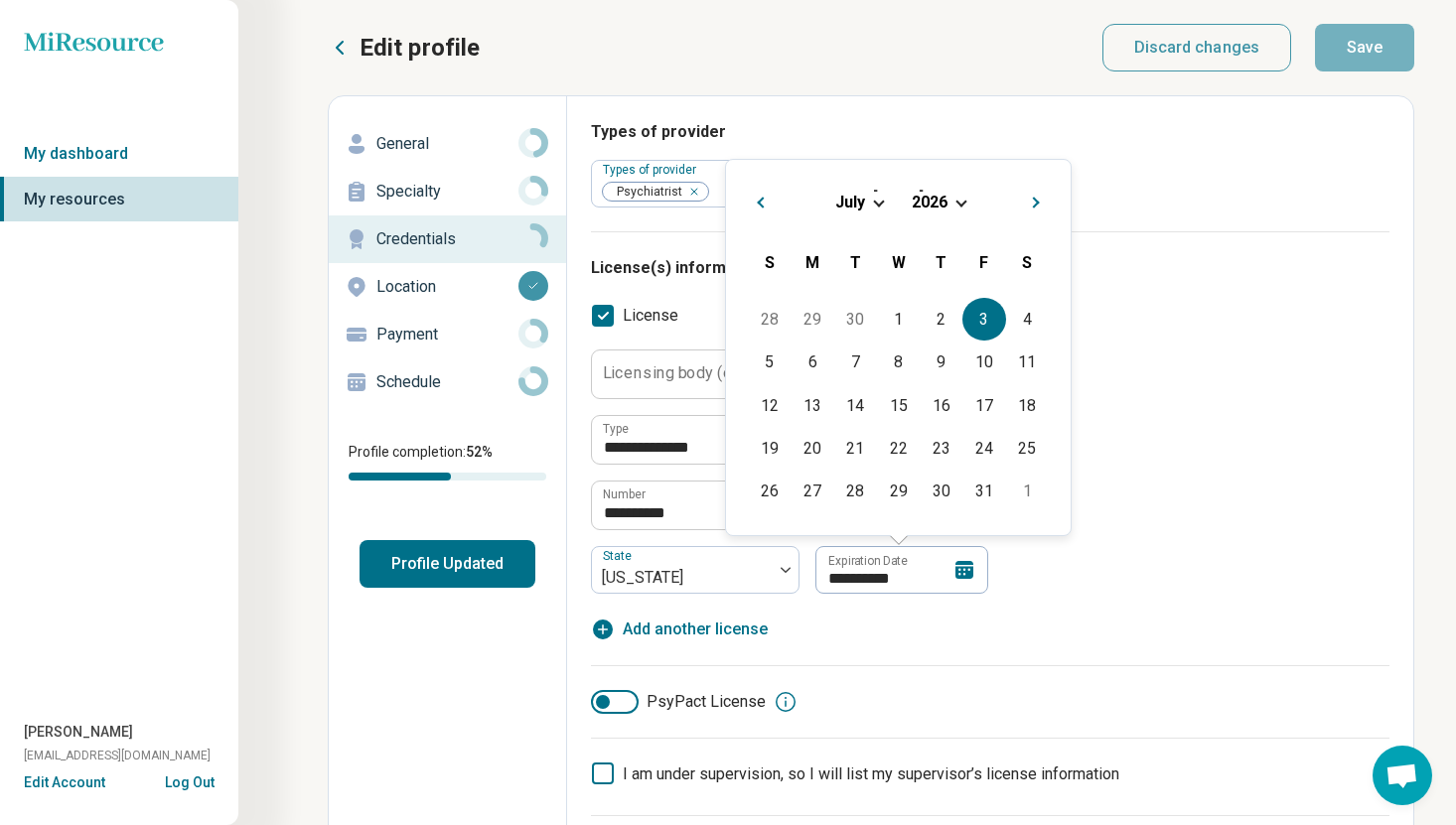 click on "3" at bounding box center (983, 319) 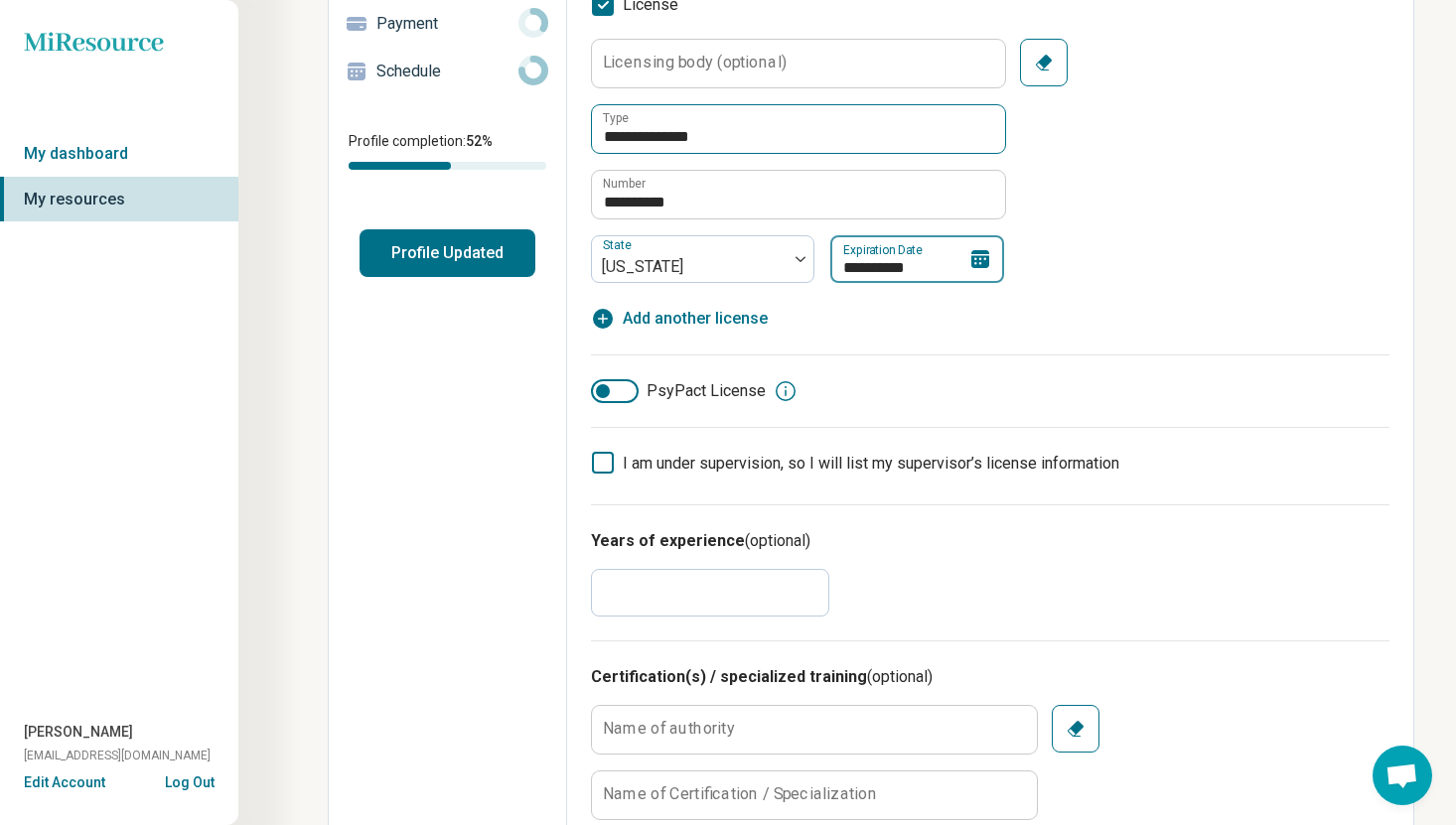 scroll, scrollTop: 357, scrollLeft: 0, axis: vertical 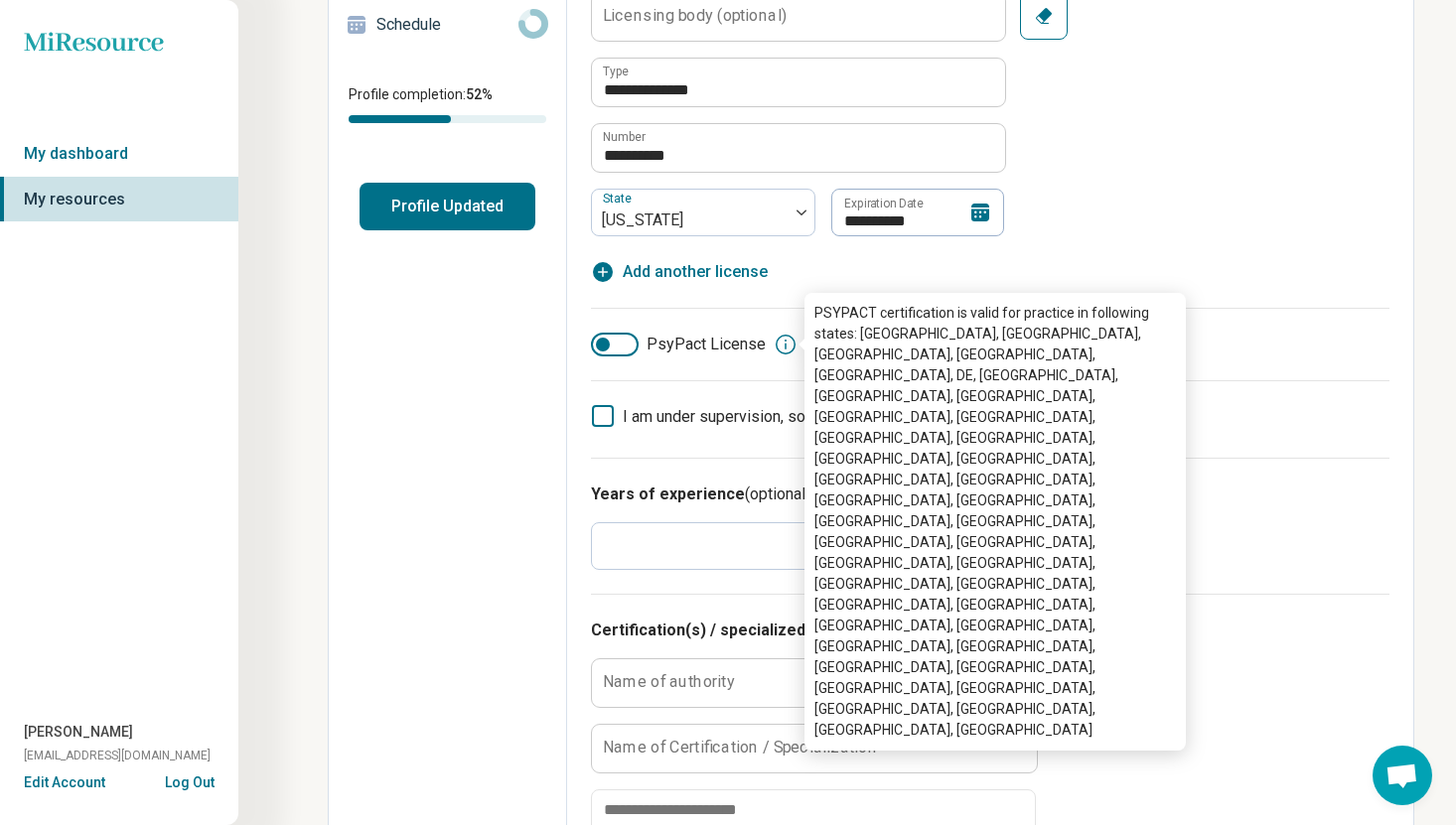 click 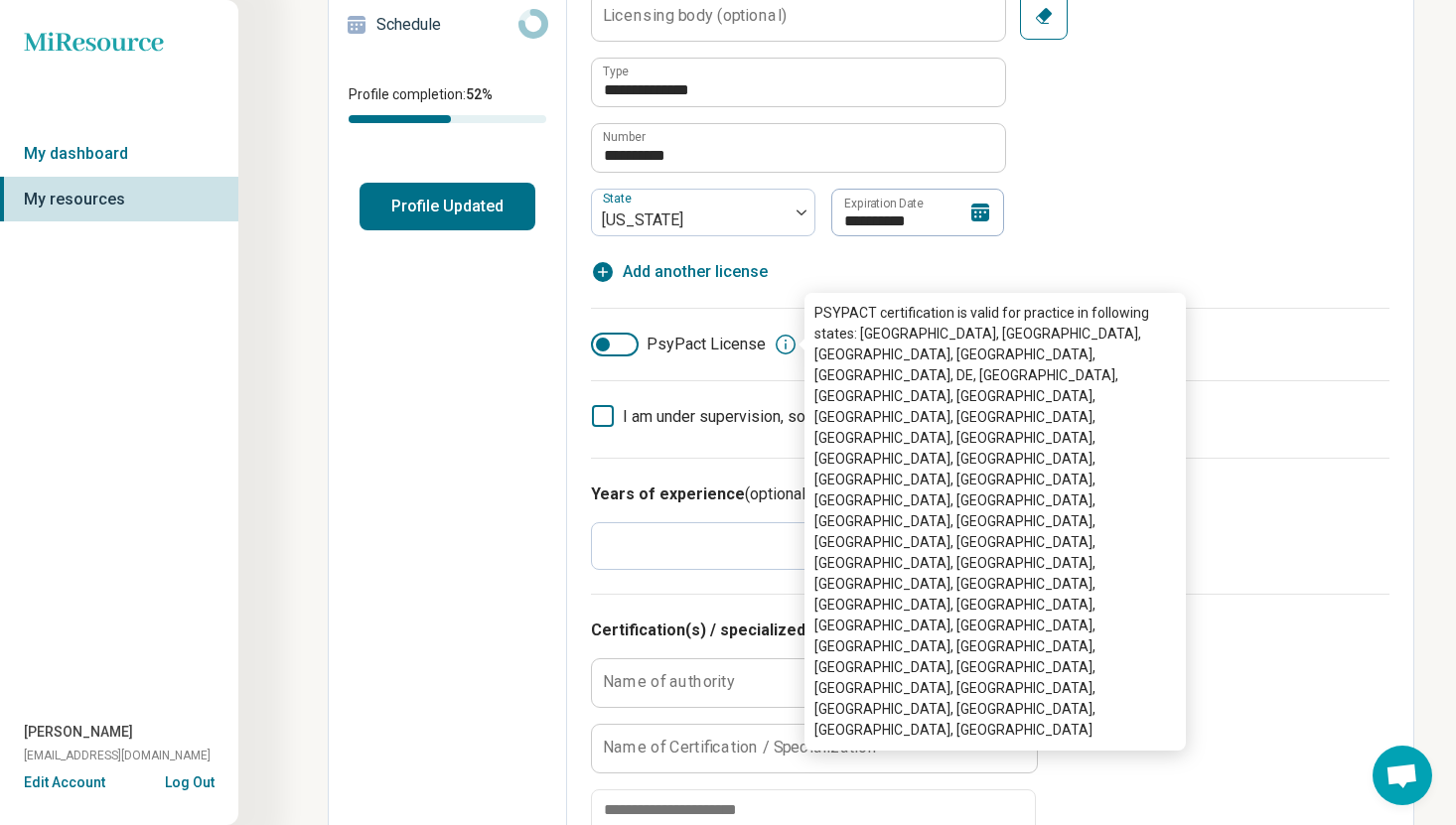 click 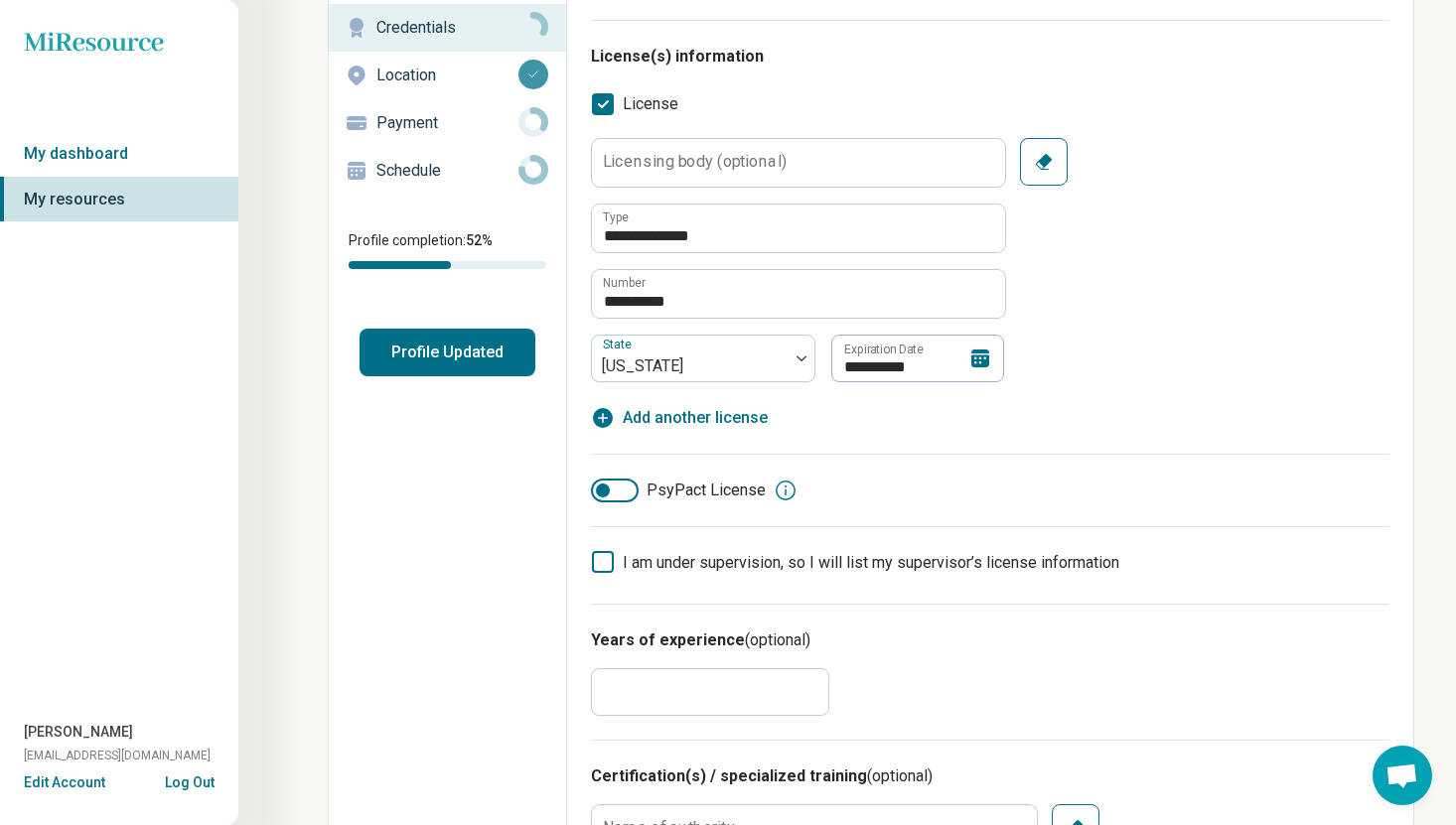 scroll, scrollTop: 0, scrollLeft: 0, axis: both 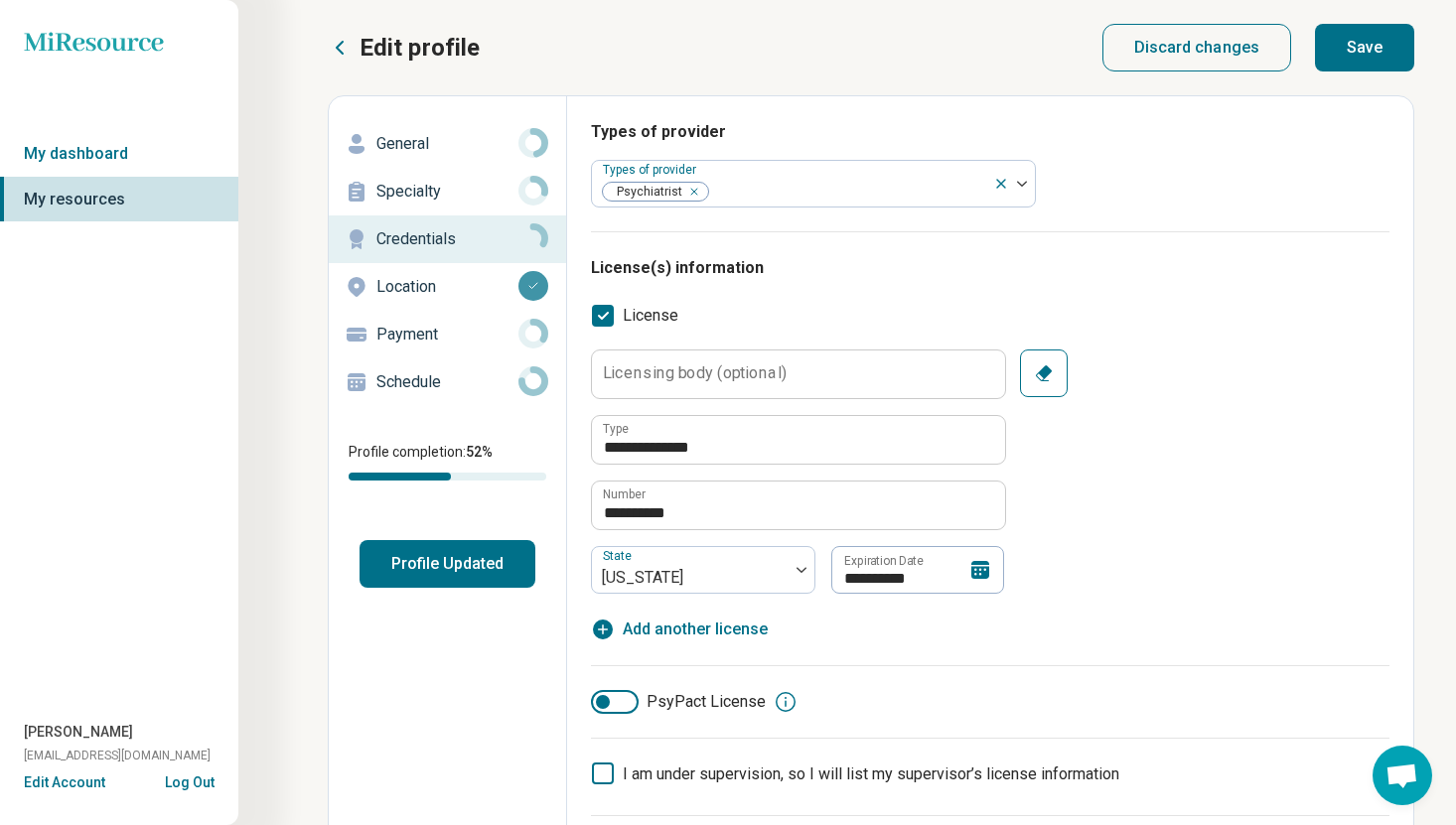 click on "Save" at bounding box center (1365, 48) 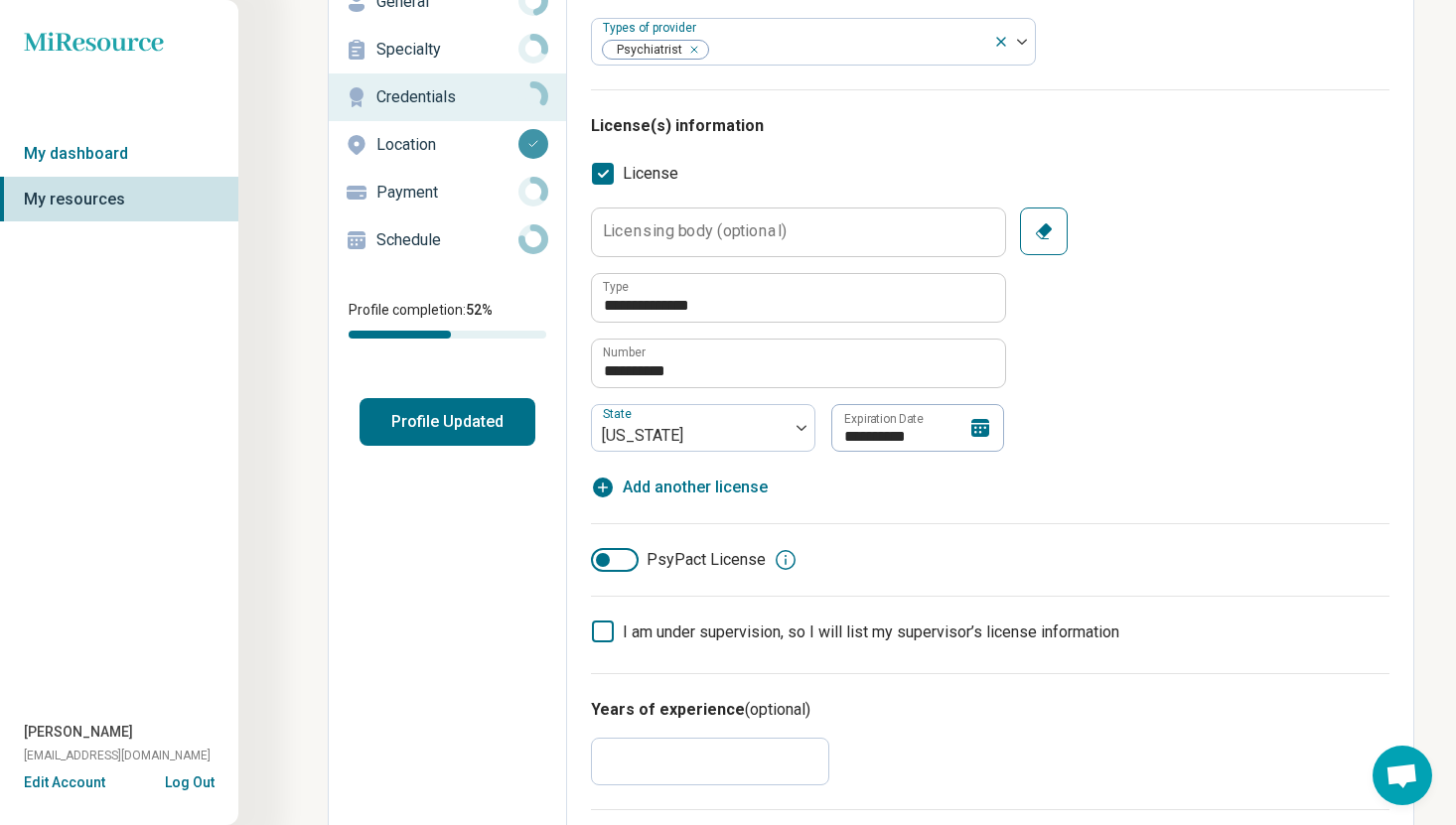 scroll, scrollTop: 0, scrollLeft: 0, axis: both 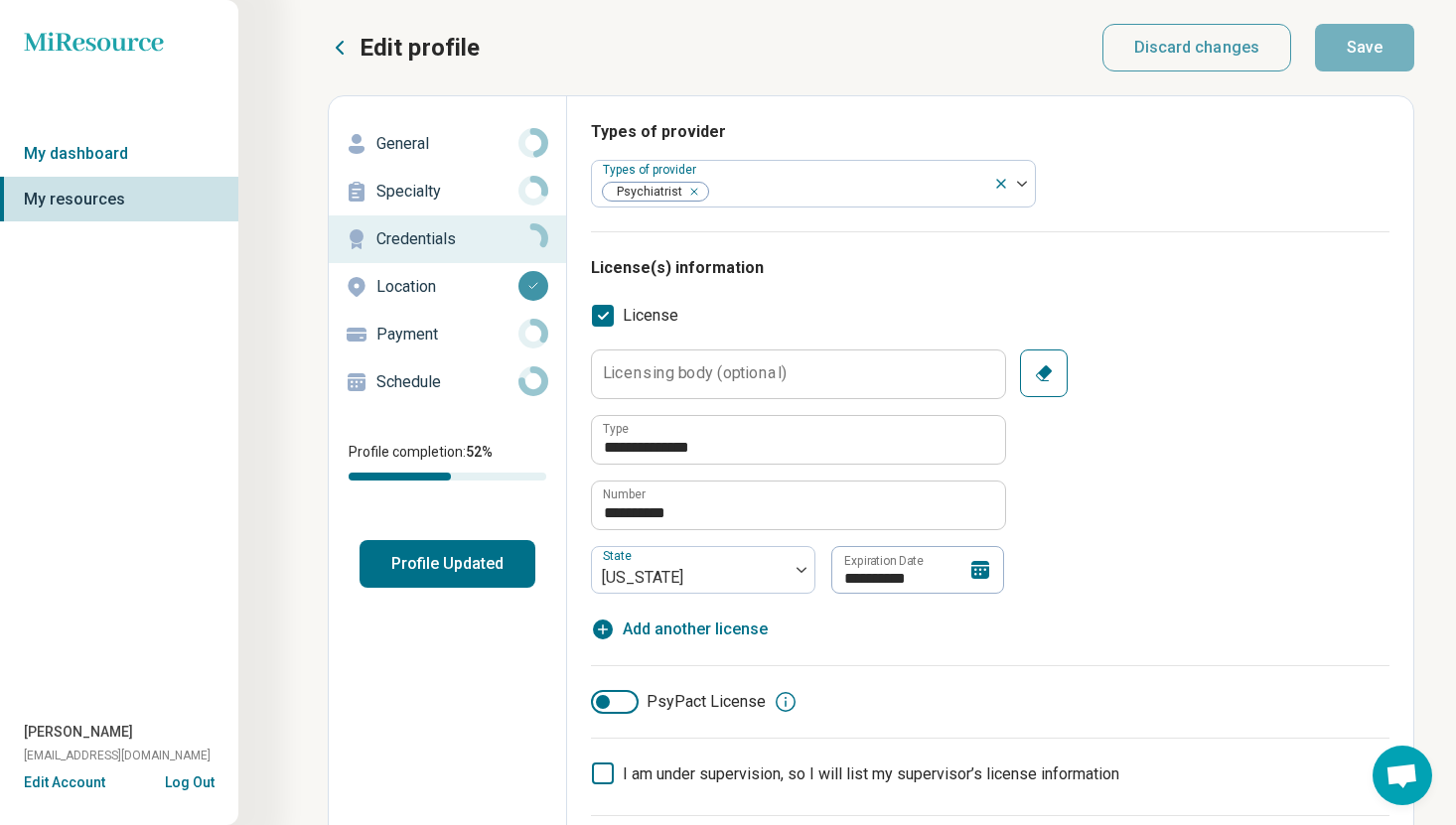 click on "General" at bounding box center (447, 144) 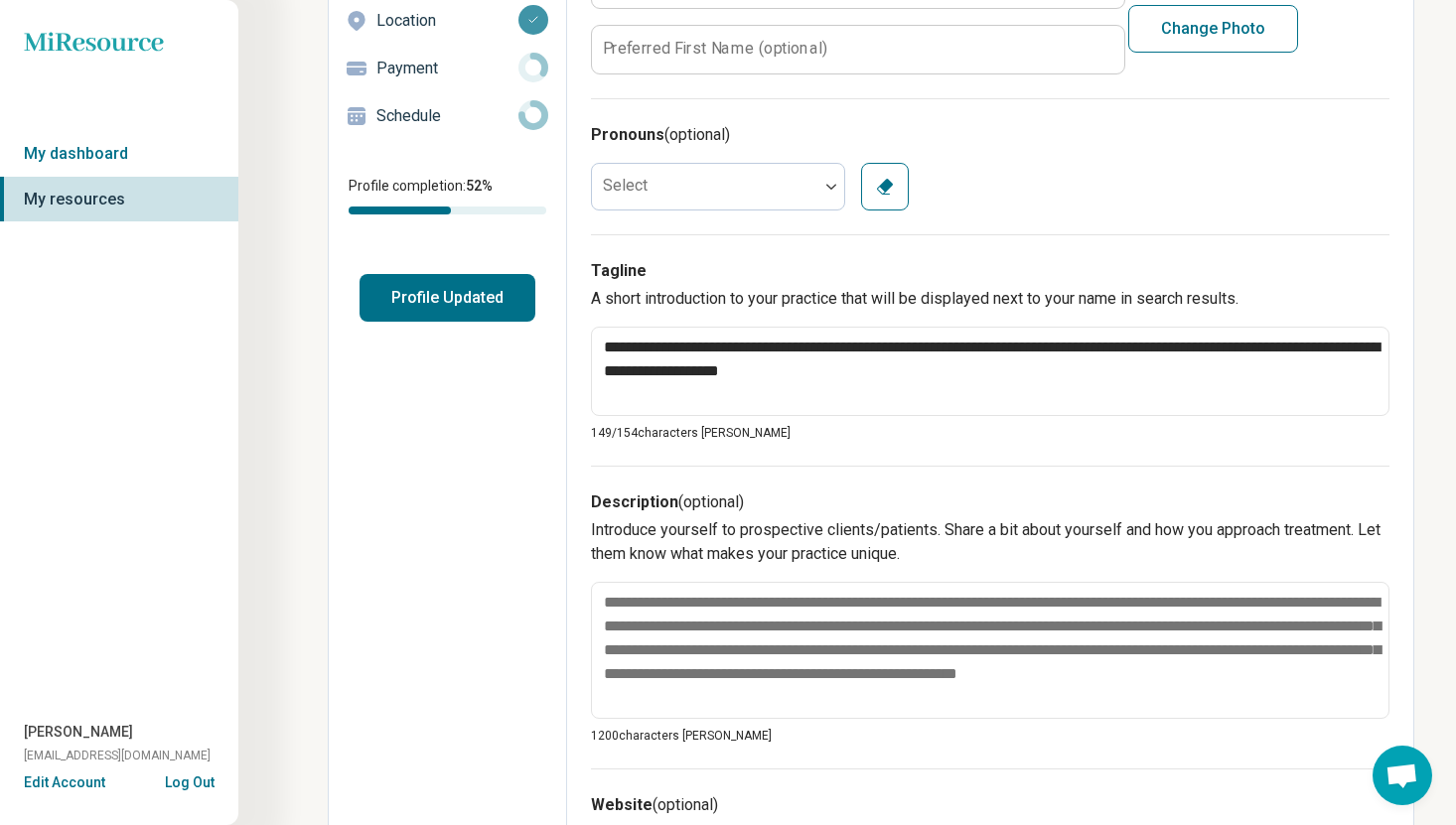 scroll, scrollTop: 0, scrollLeft: 0, axis: both 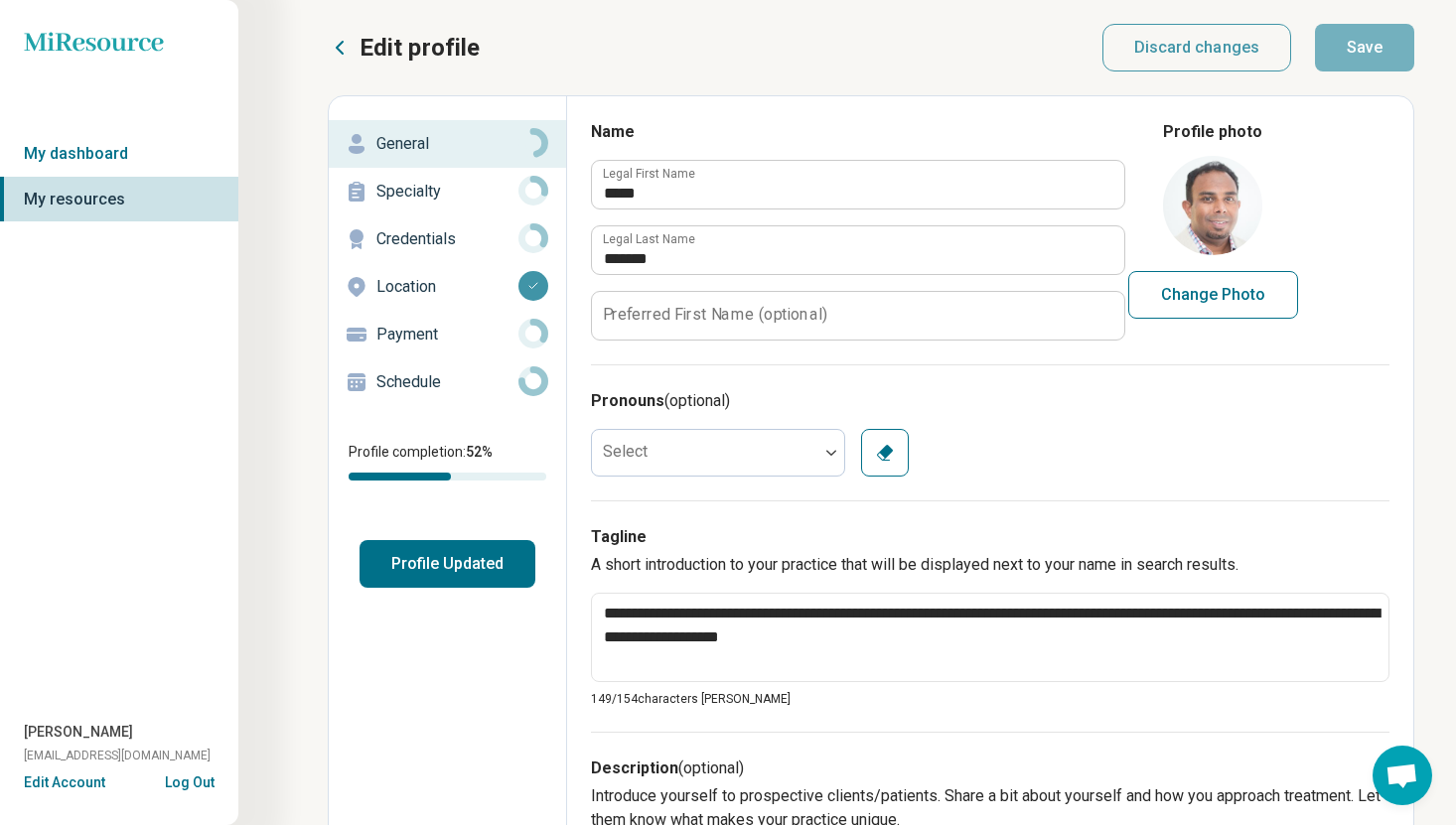 click on "Specialty" at bounding box center (447, 192) 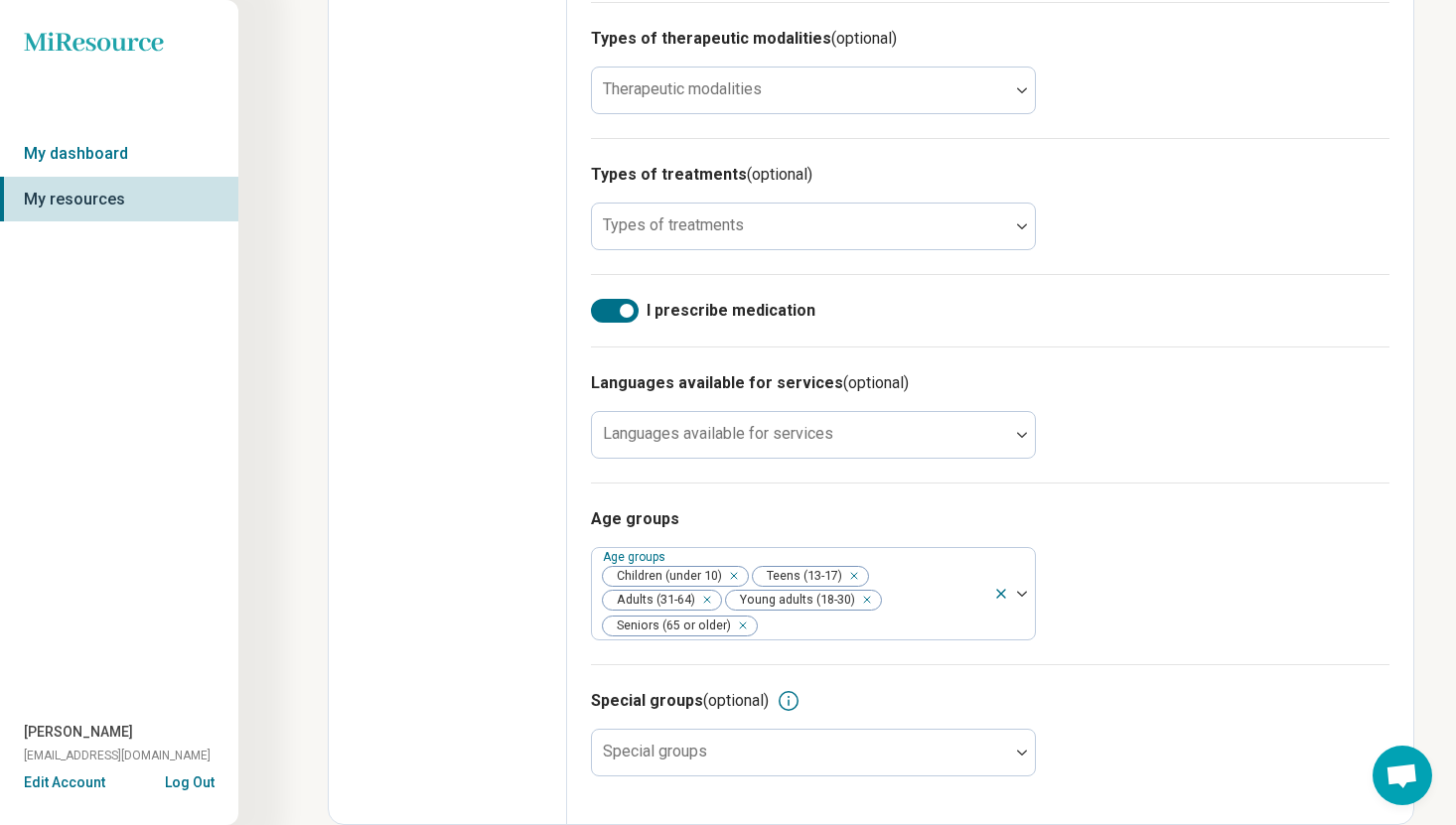 scroll, scrollTop: 0, scrollLeft: 0, axis: both 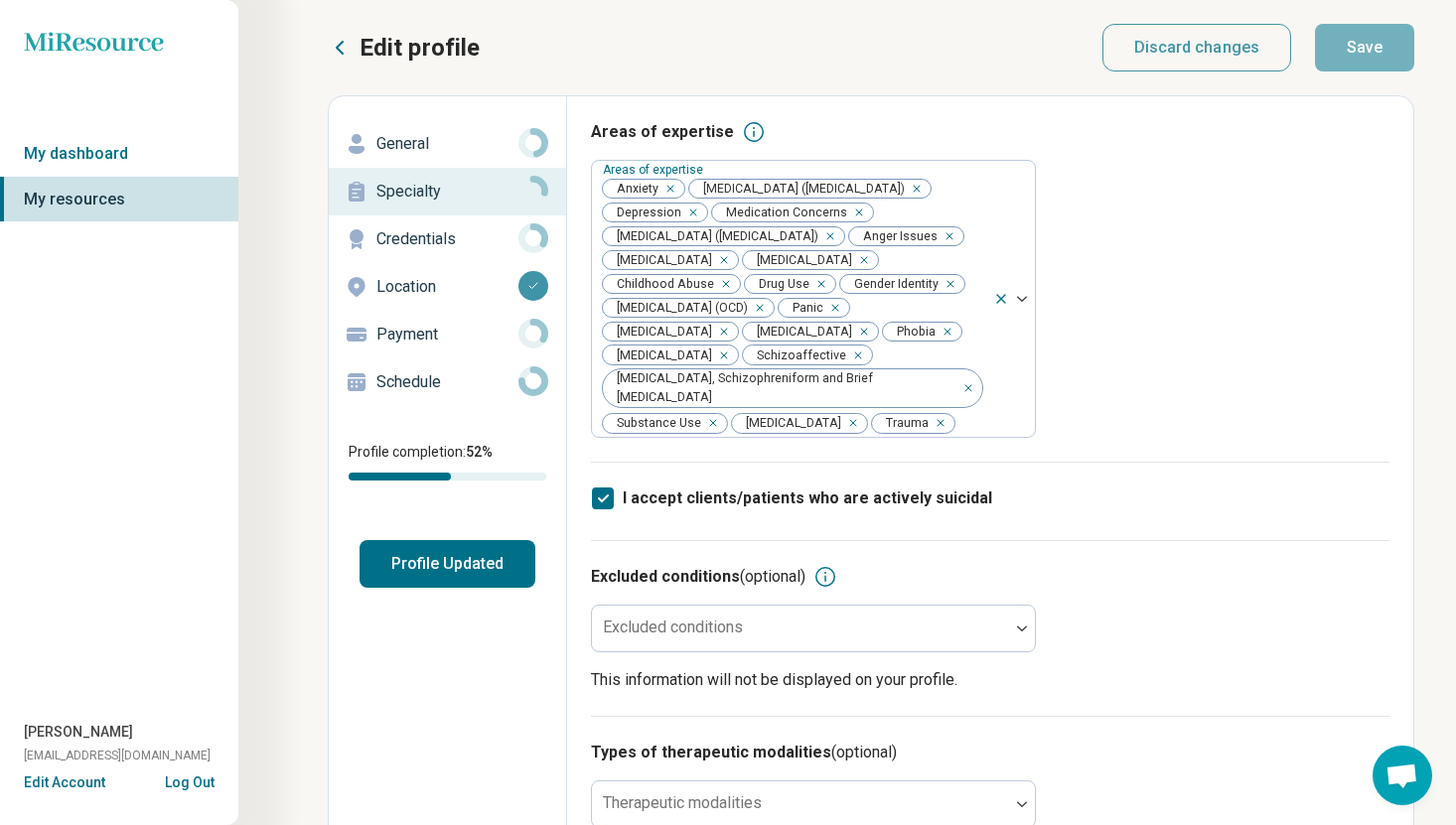 click on "Credentials" at bounding box center [447, 239] 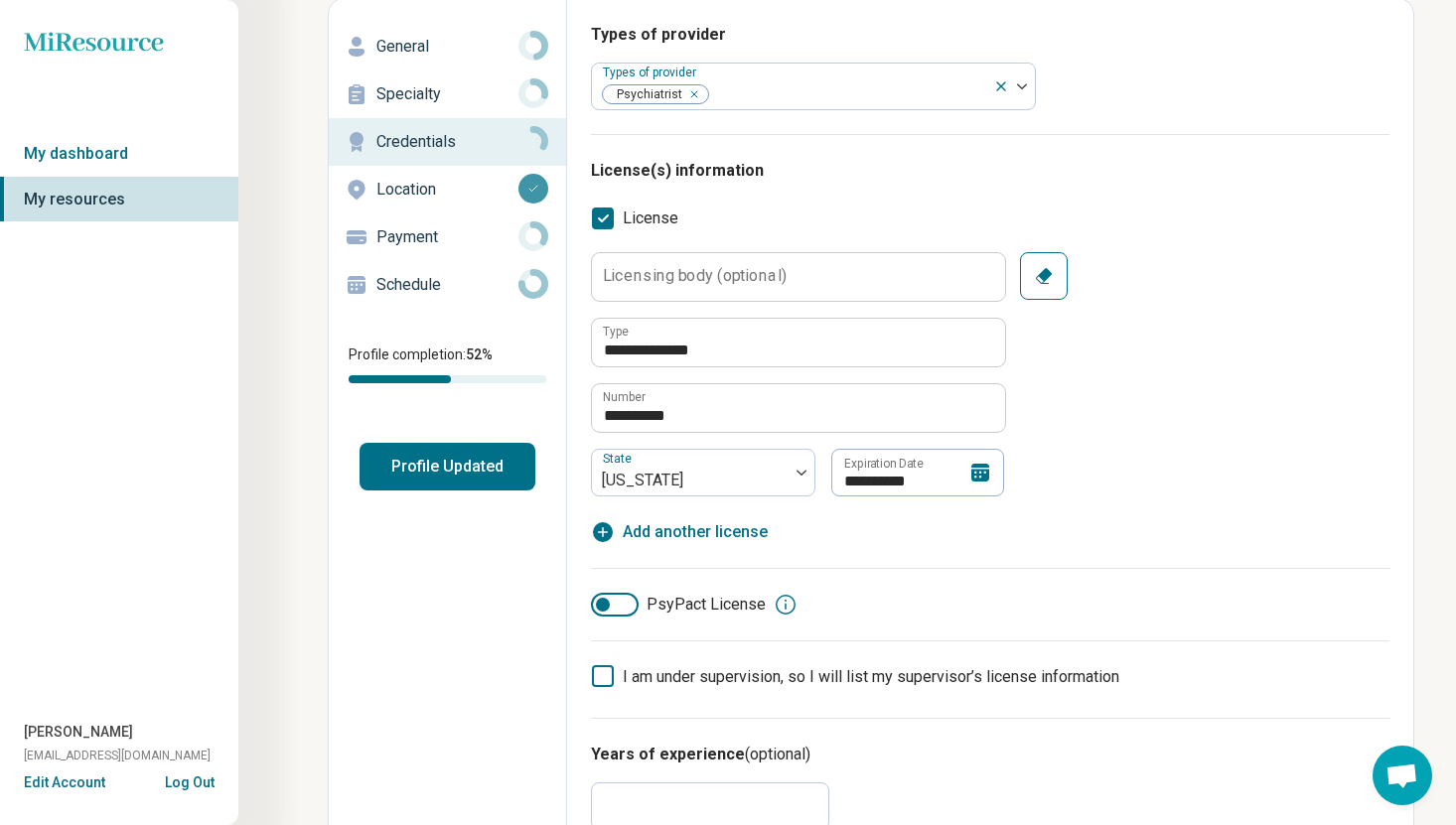 scroll, scrollTop: 0, scrollLeft: 0, axis: both 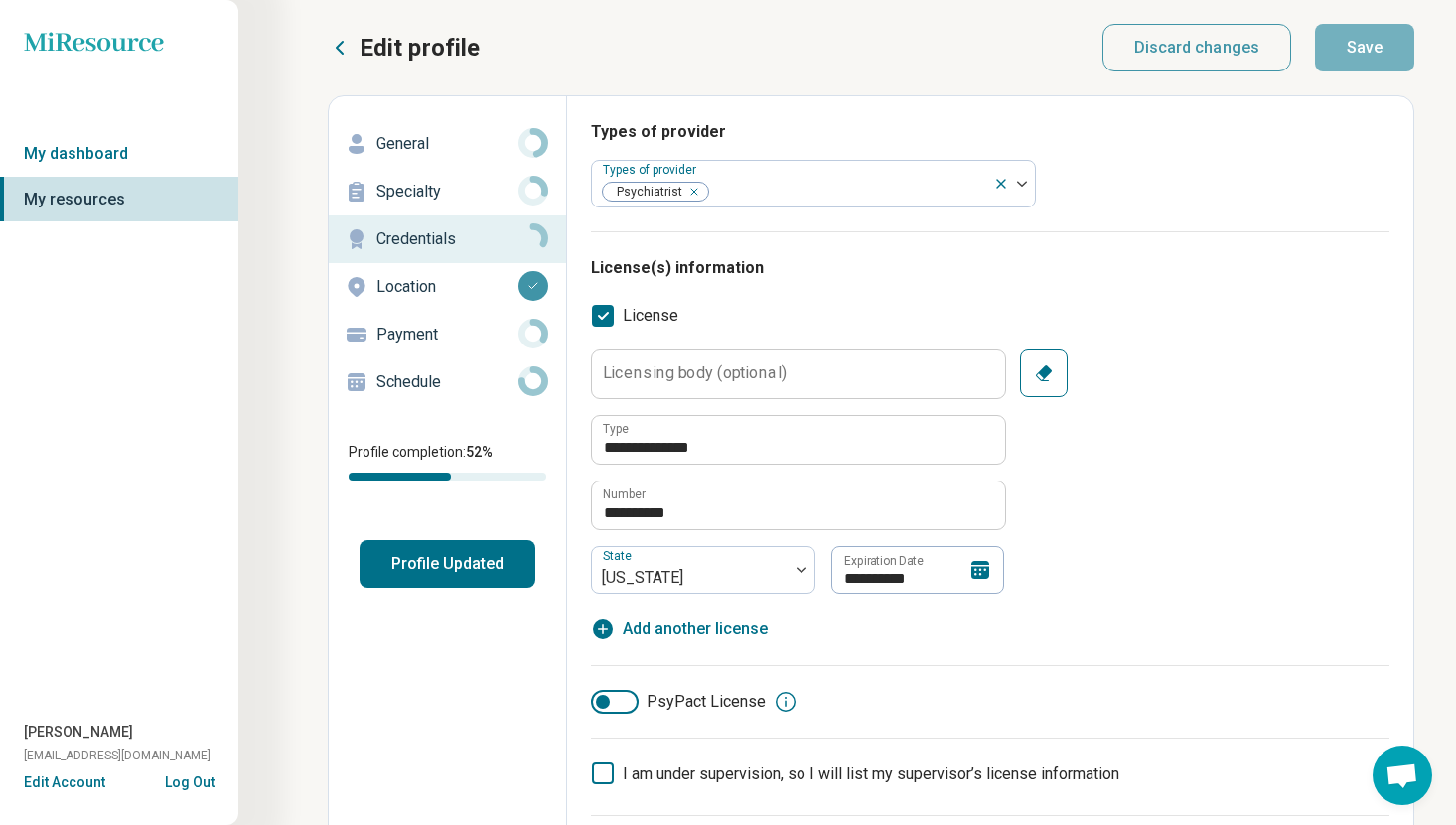 click on "Location" at bounding box center (447, 287) 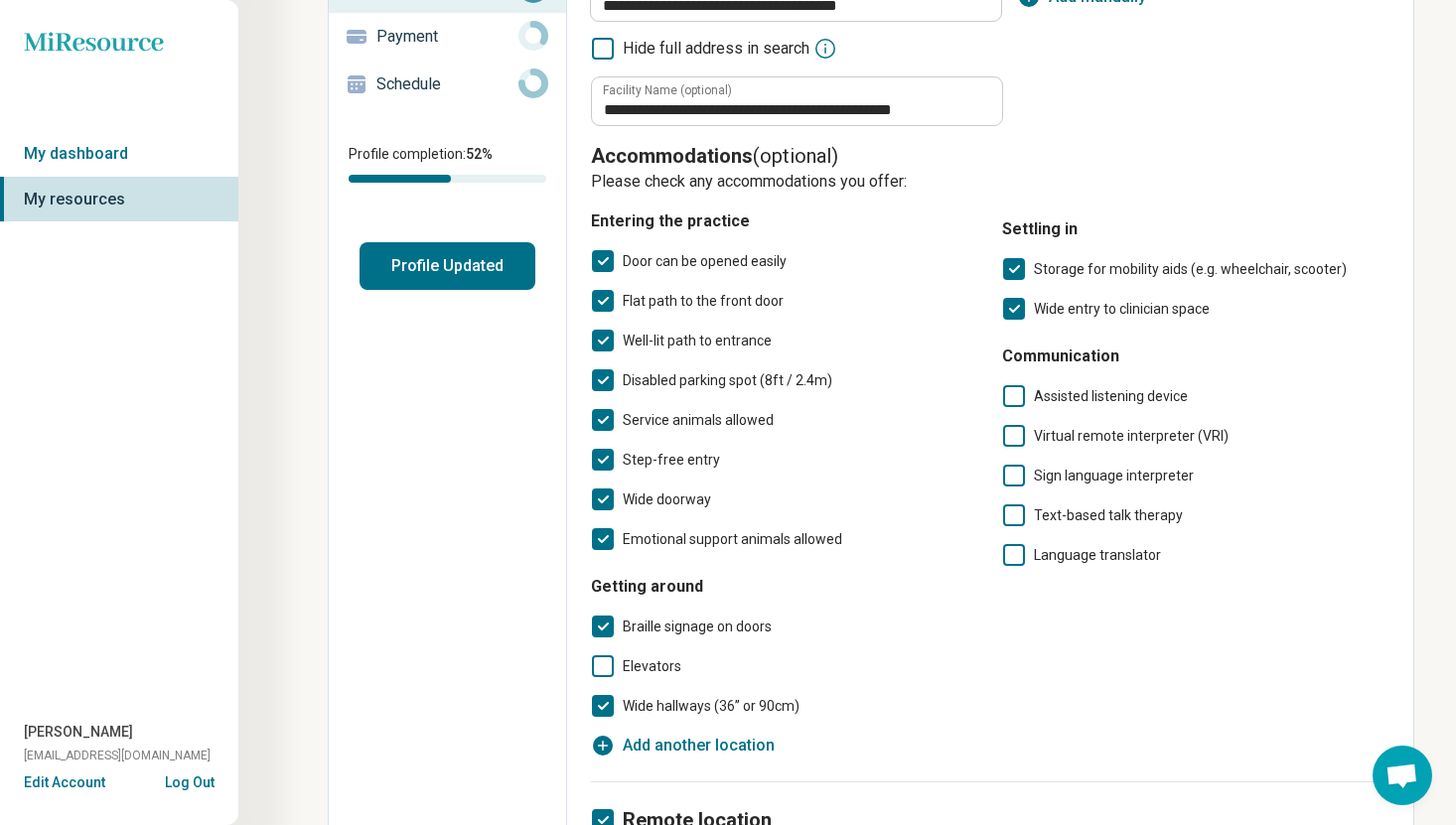 scroll, scrollTop: 0, scrollLeft: 0, axis: both 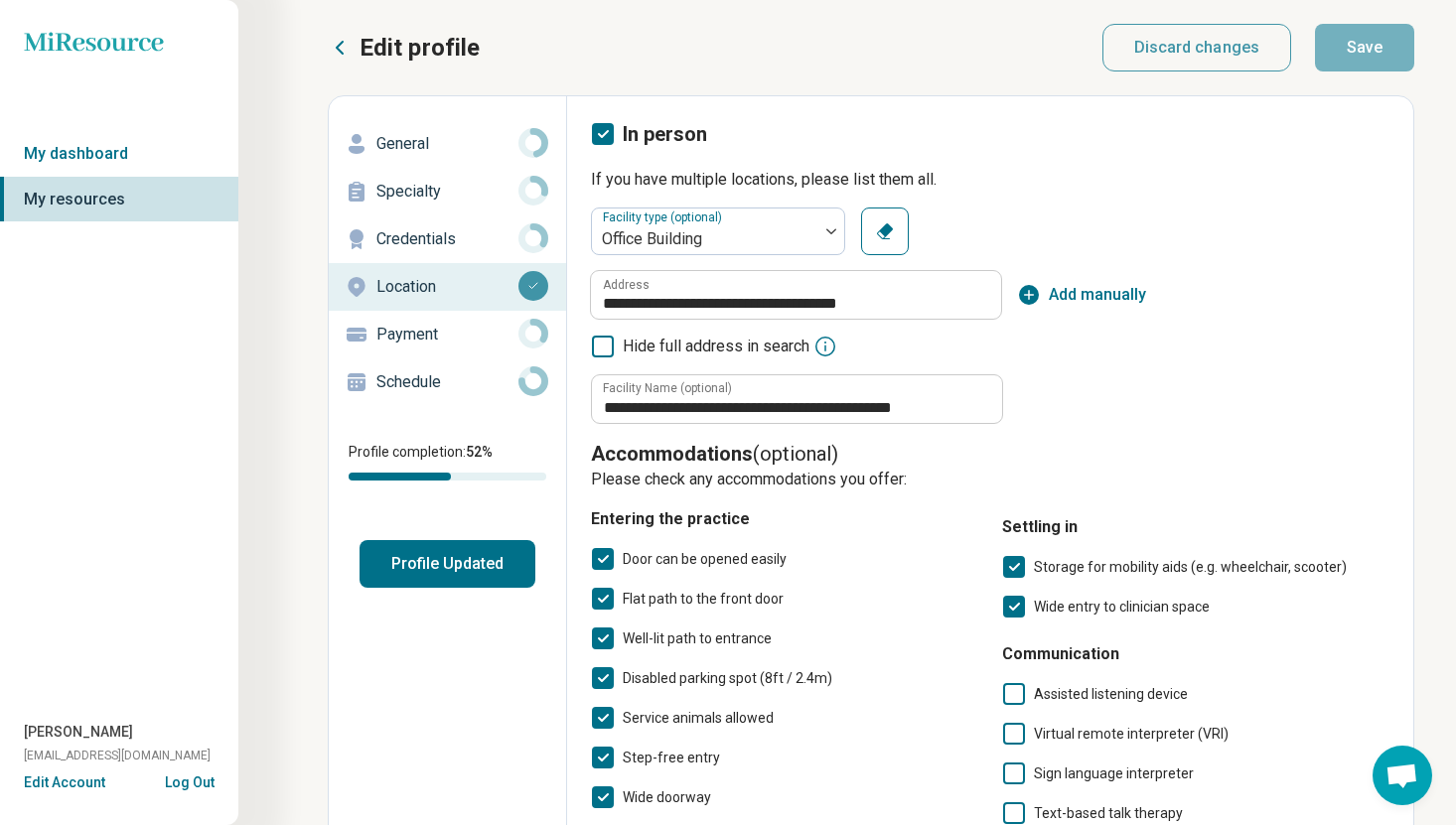 click on "Payment" at bounding box center (447, 335) 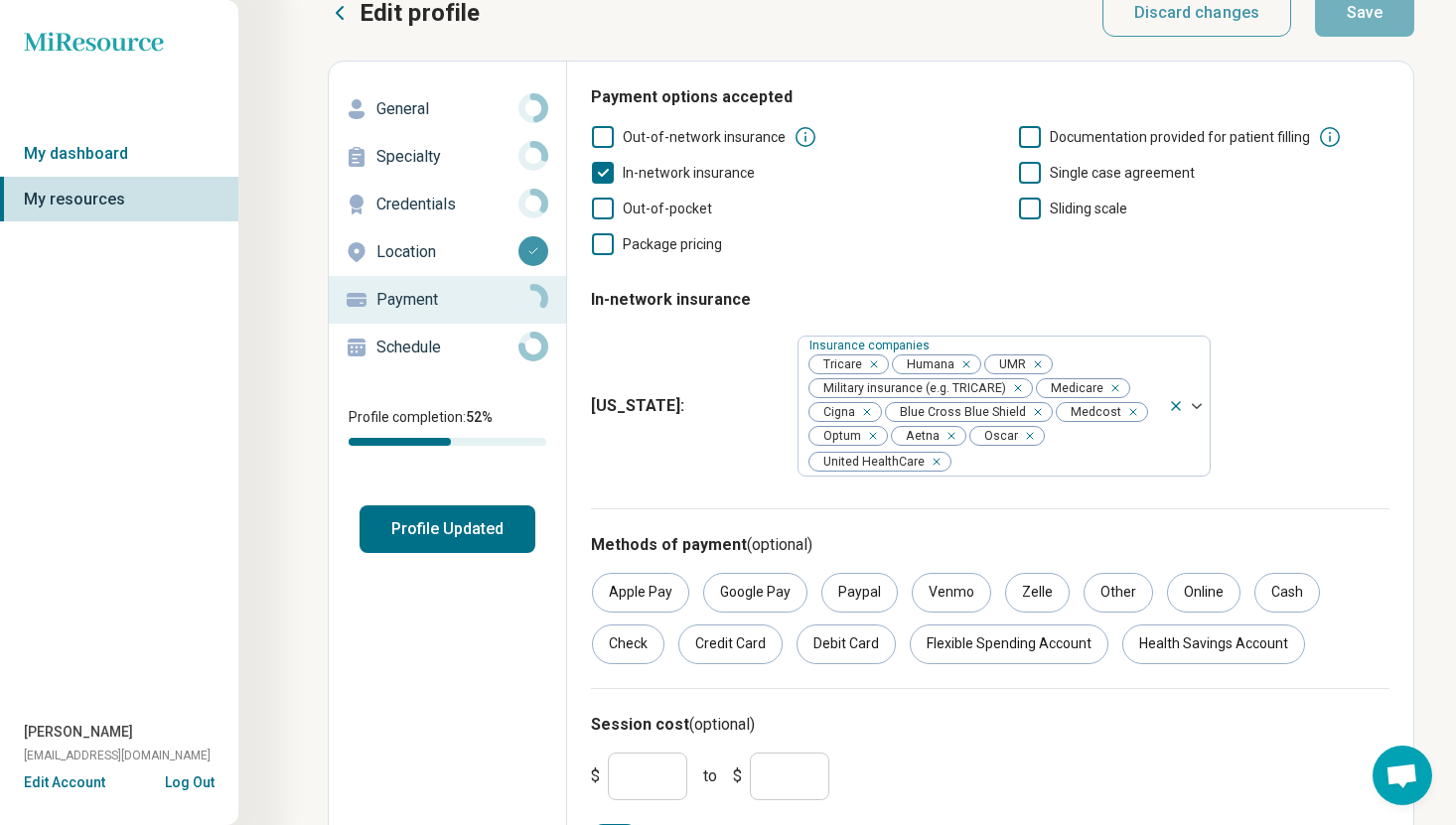 scroll, scrollTop: 0, scrollLeft: 0, axis: both 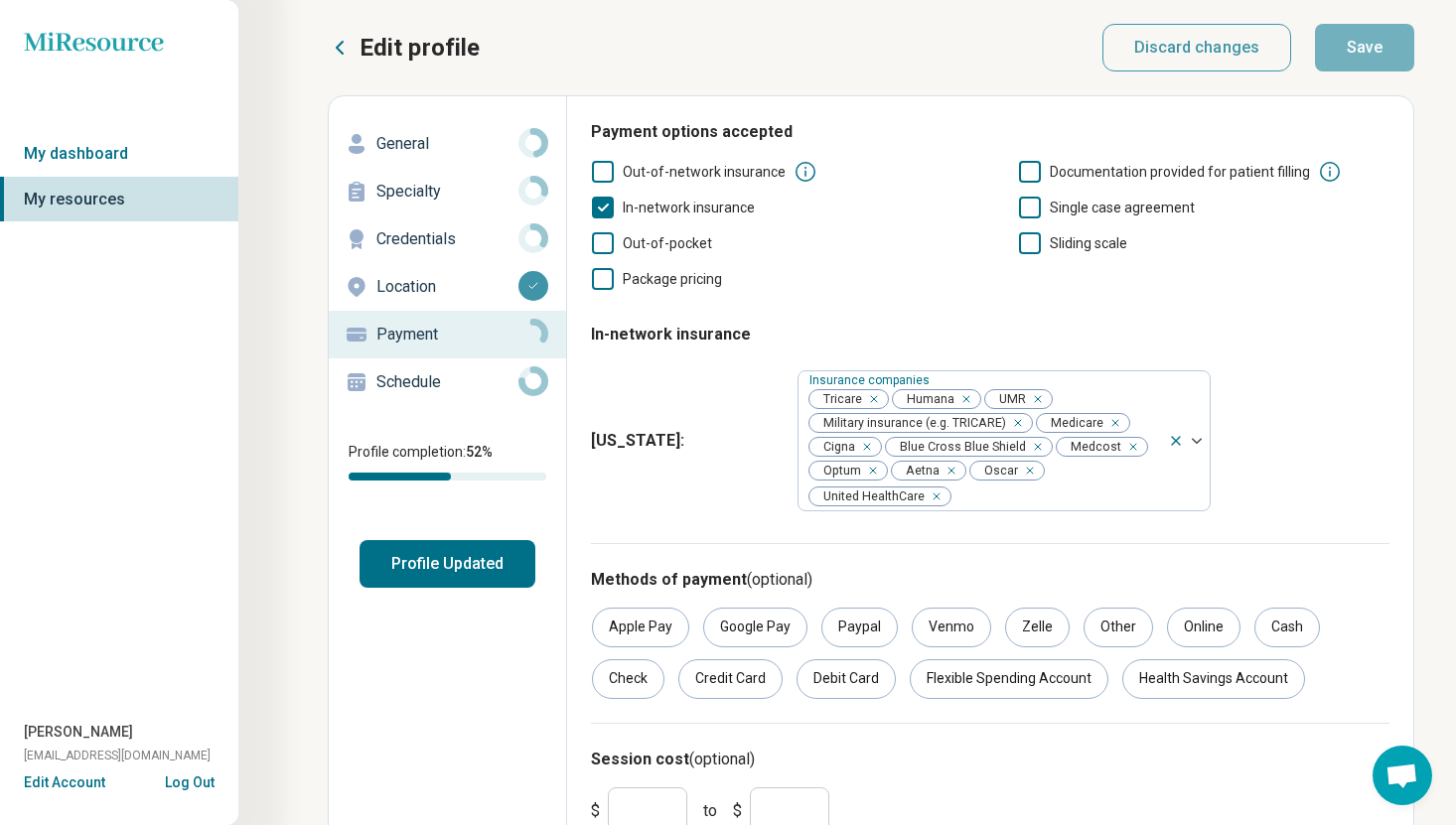 click on "Schedule" at bounding box center (447, 382) 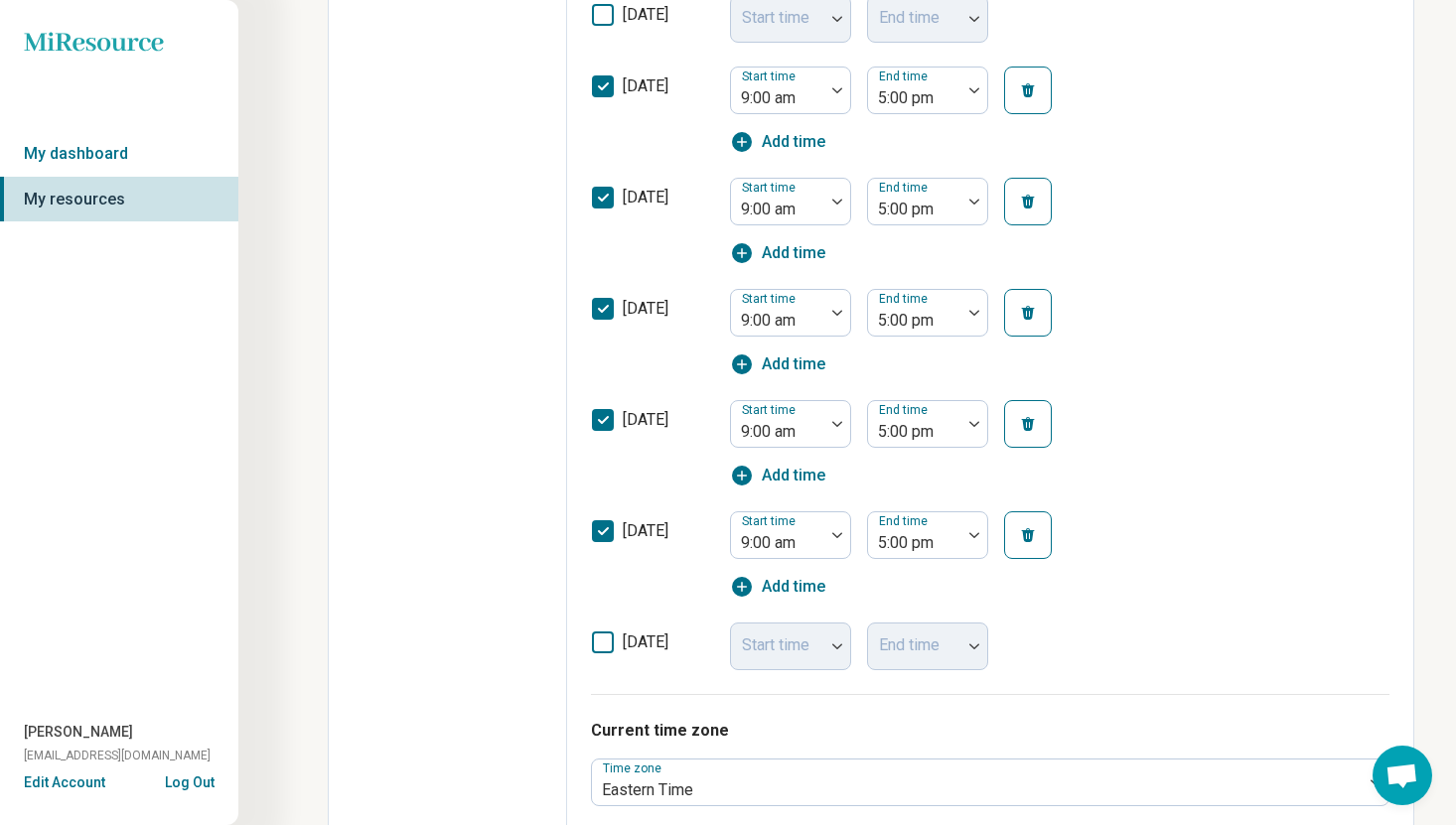 scroll, scrollTop: 0, scrollLeft: 0, axis: both 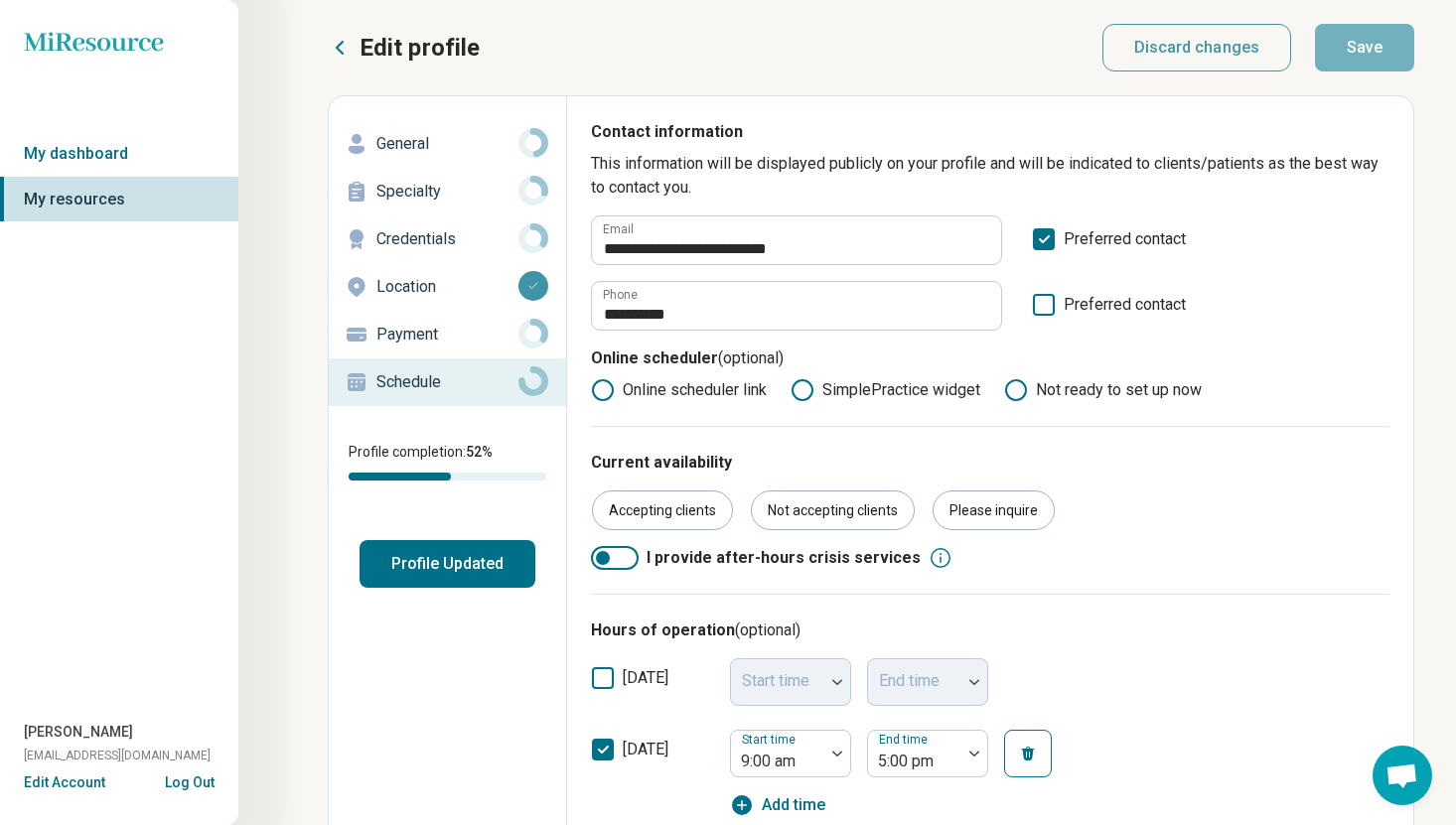click 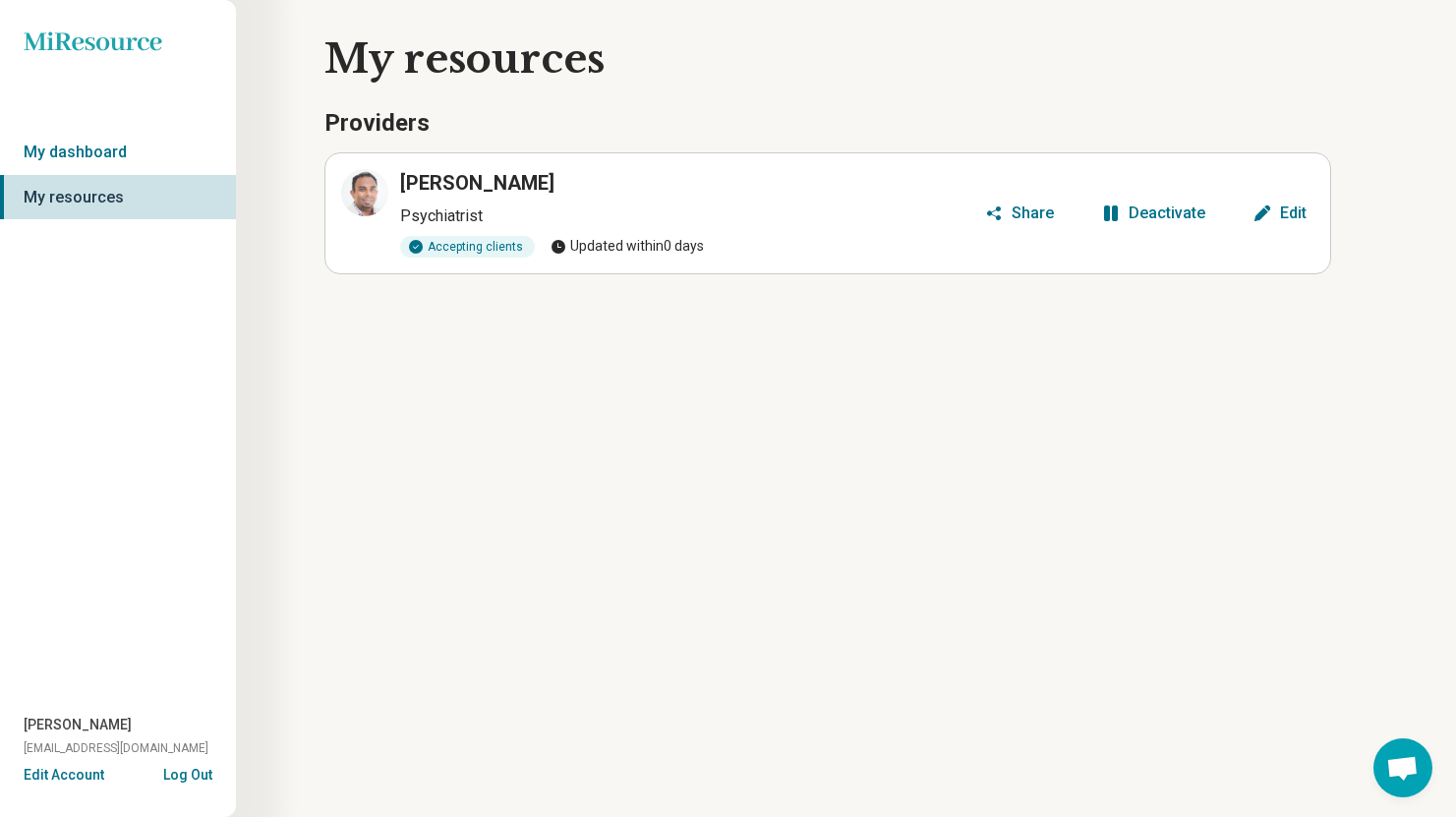 click on "[PERSON_NAME]" at bounding box center (477, 183) 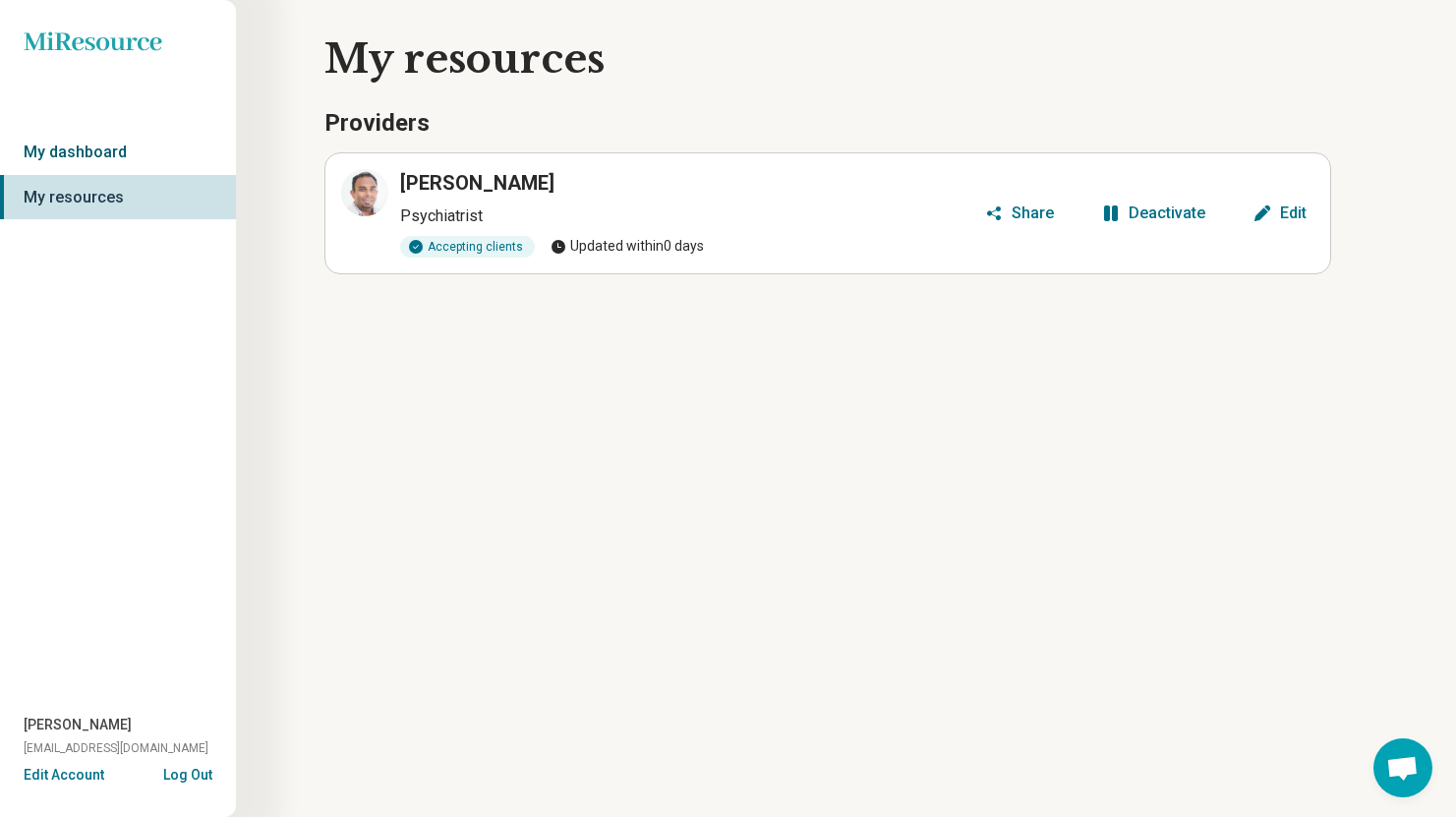 click on "My dashboard" at bounding box center [118, 152] 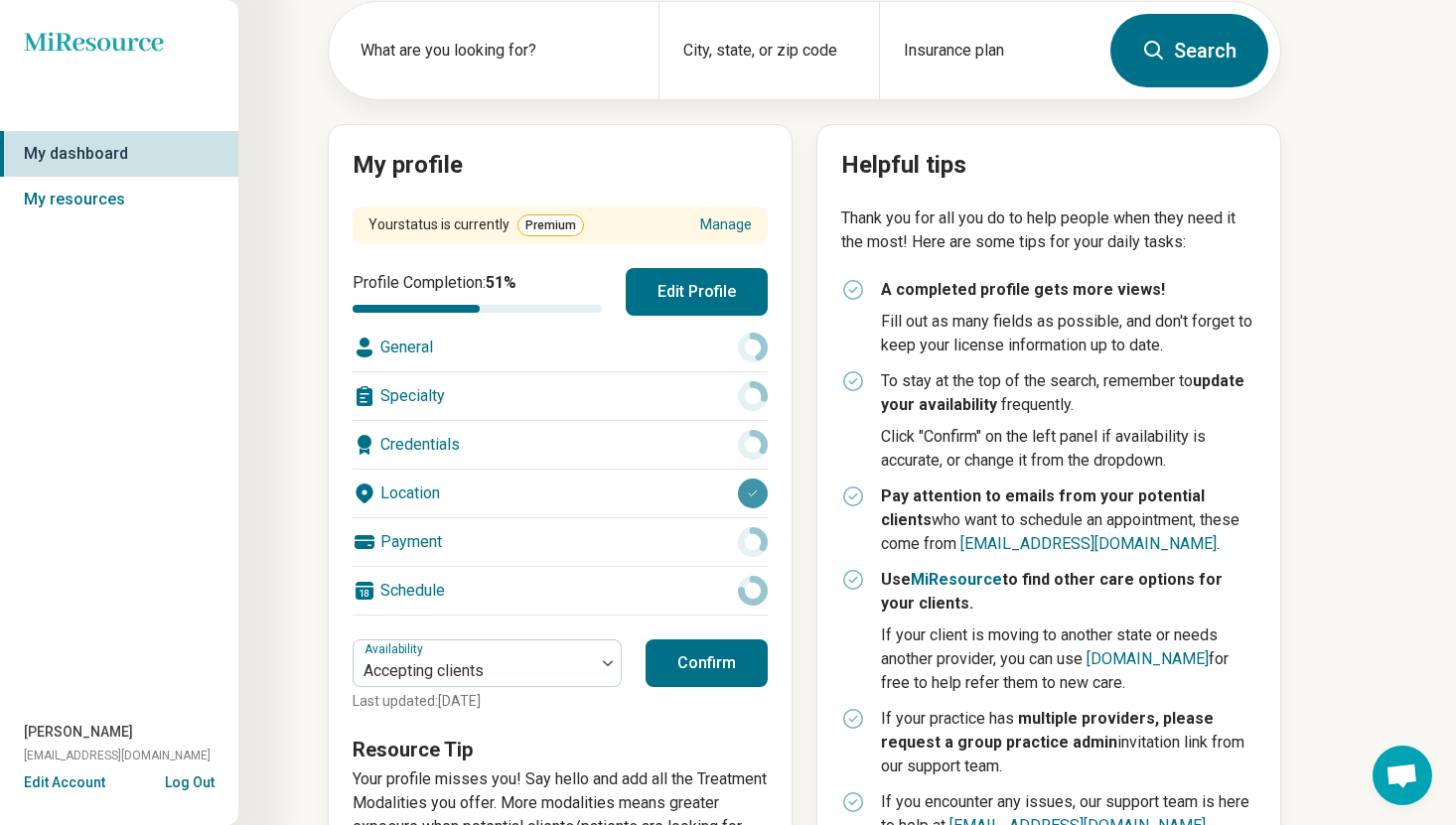 scroll, scrollTop: 0, scrollLeft: 0, axis: both 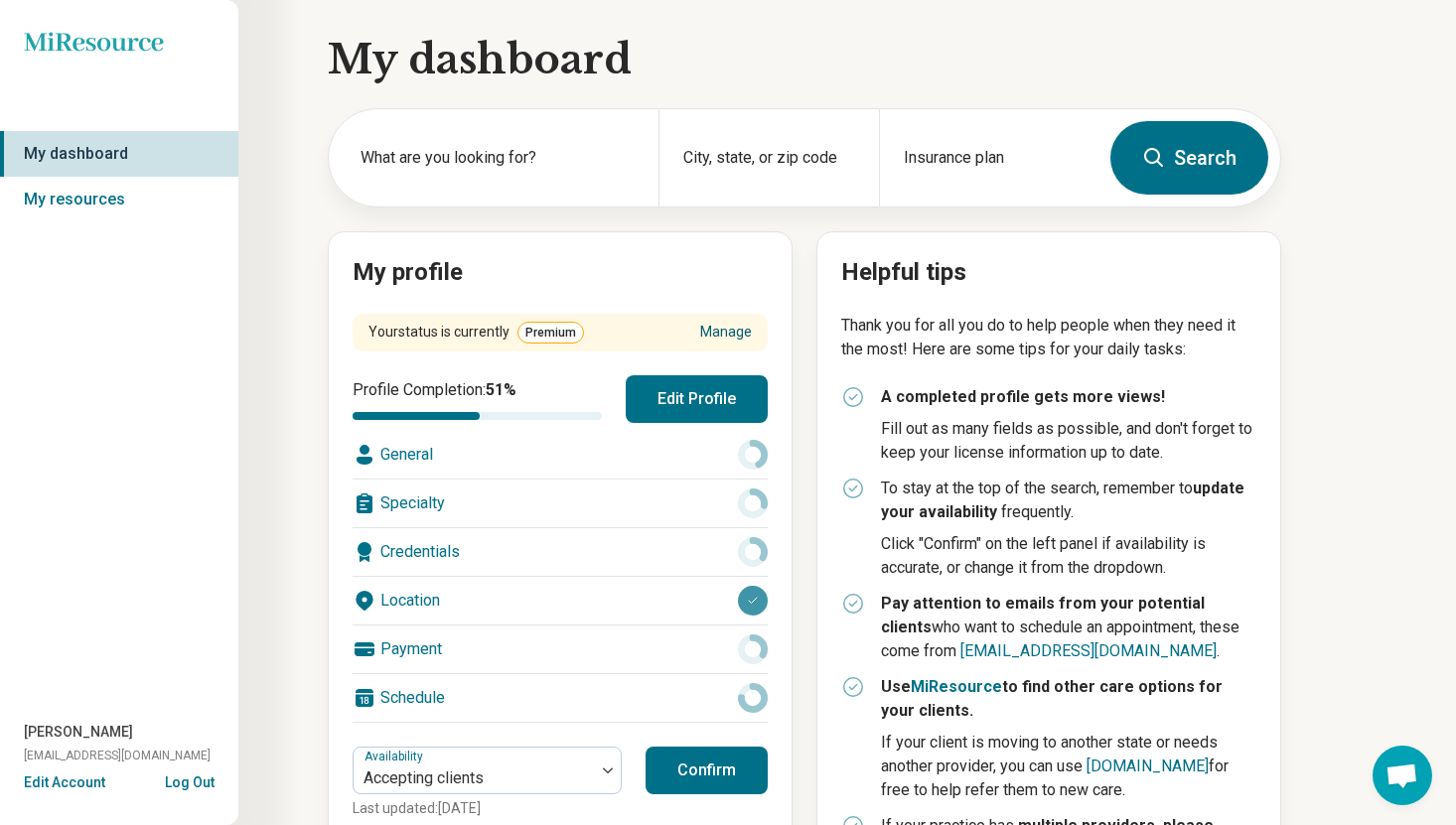 click on "Manage" at bounding box center [726, 332] 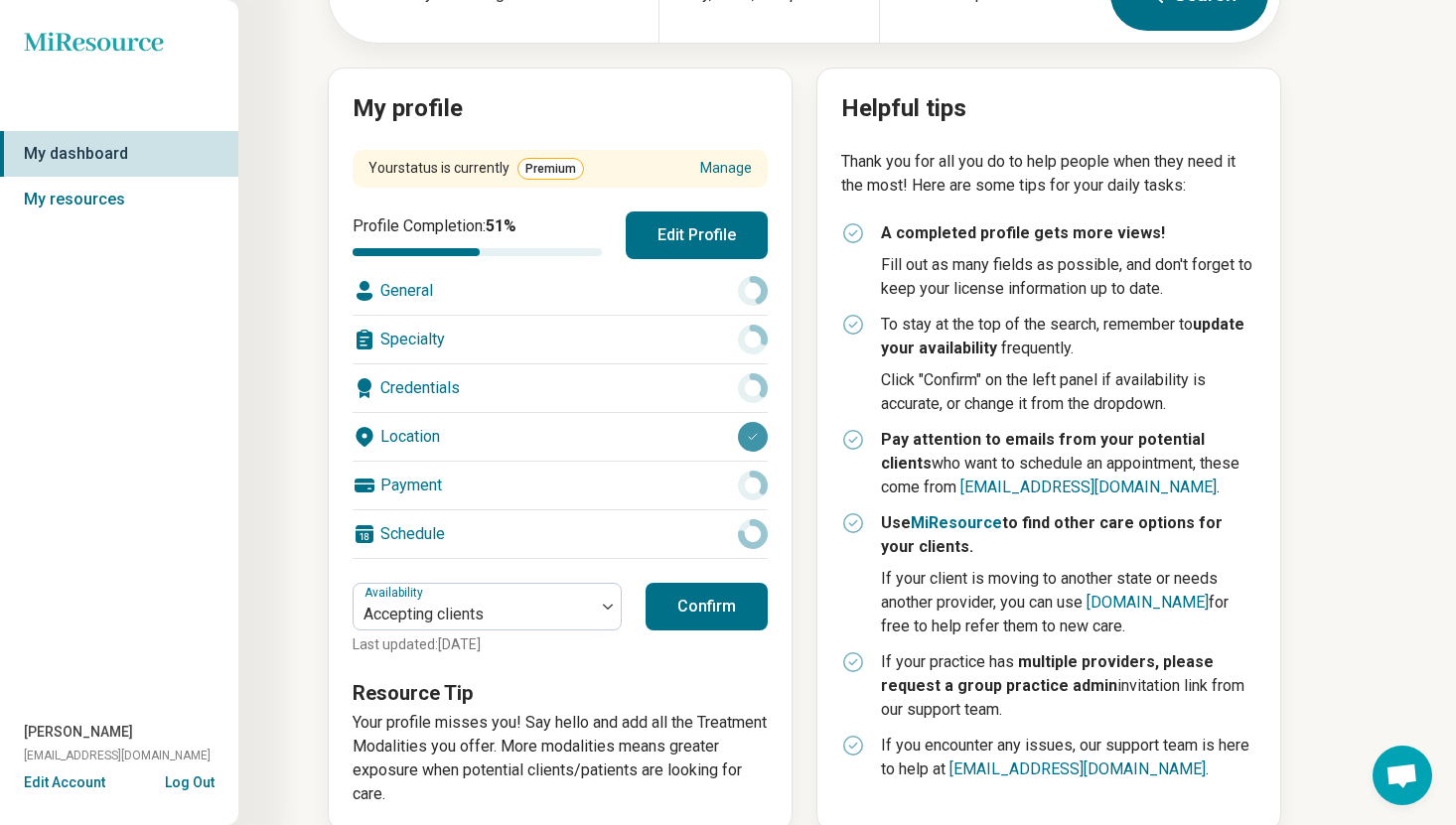 scroll, scrollTop: 198, scrollLeft: 0, axis: vertical 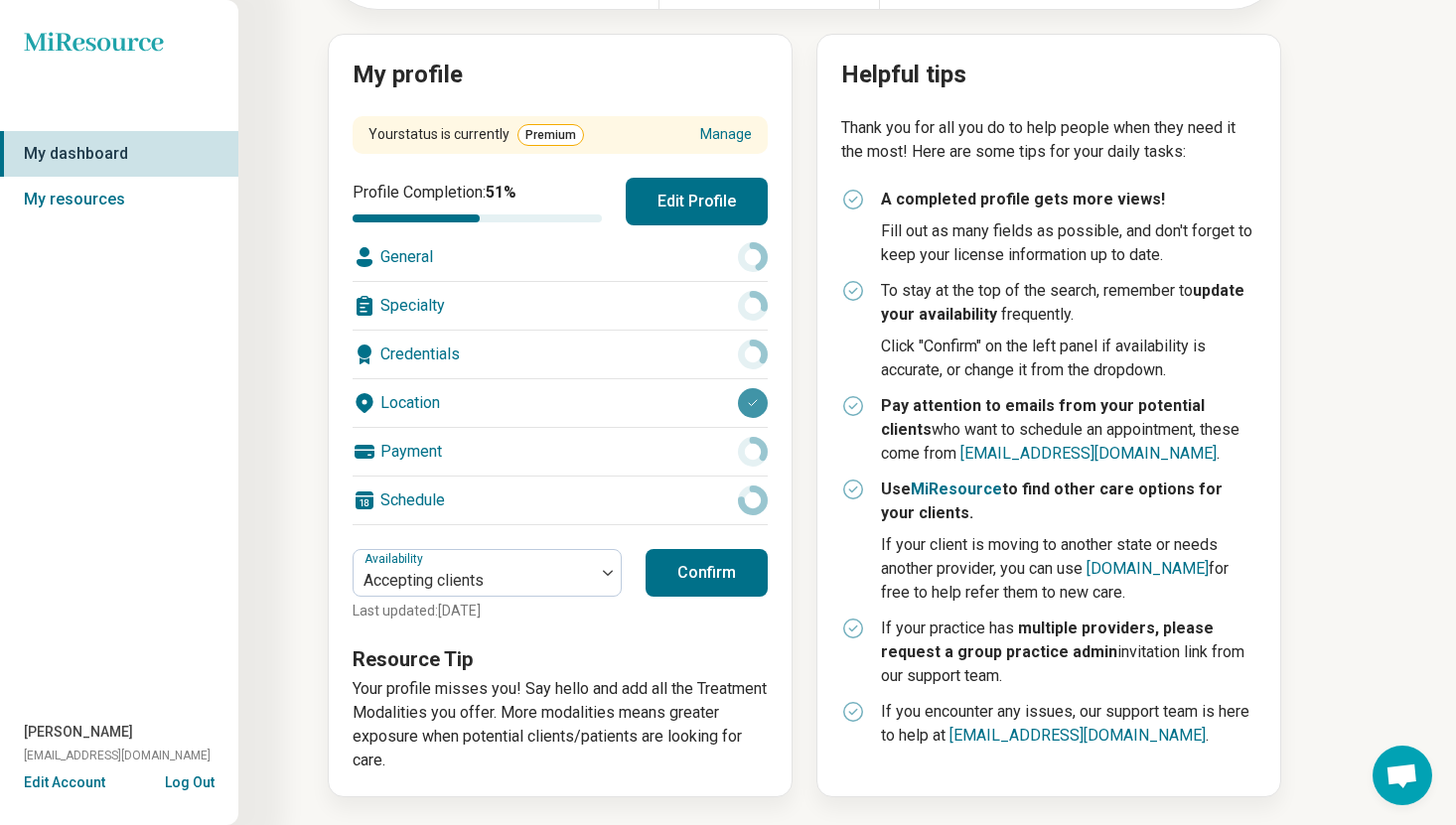 click on "Credentials" at bounding box center (560, 354) 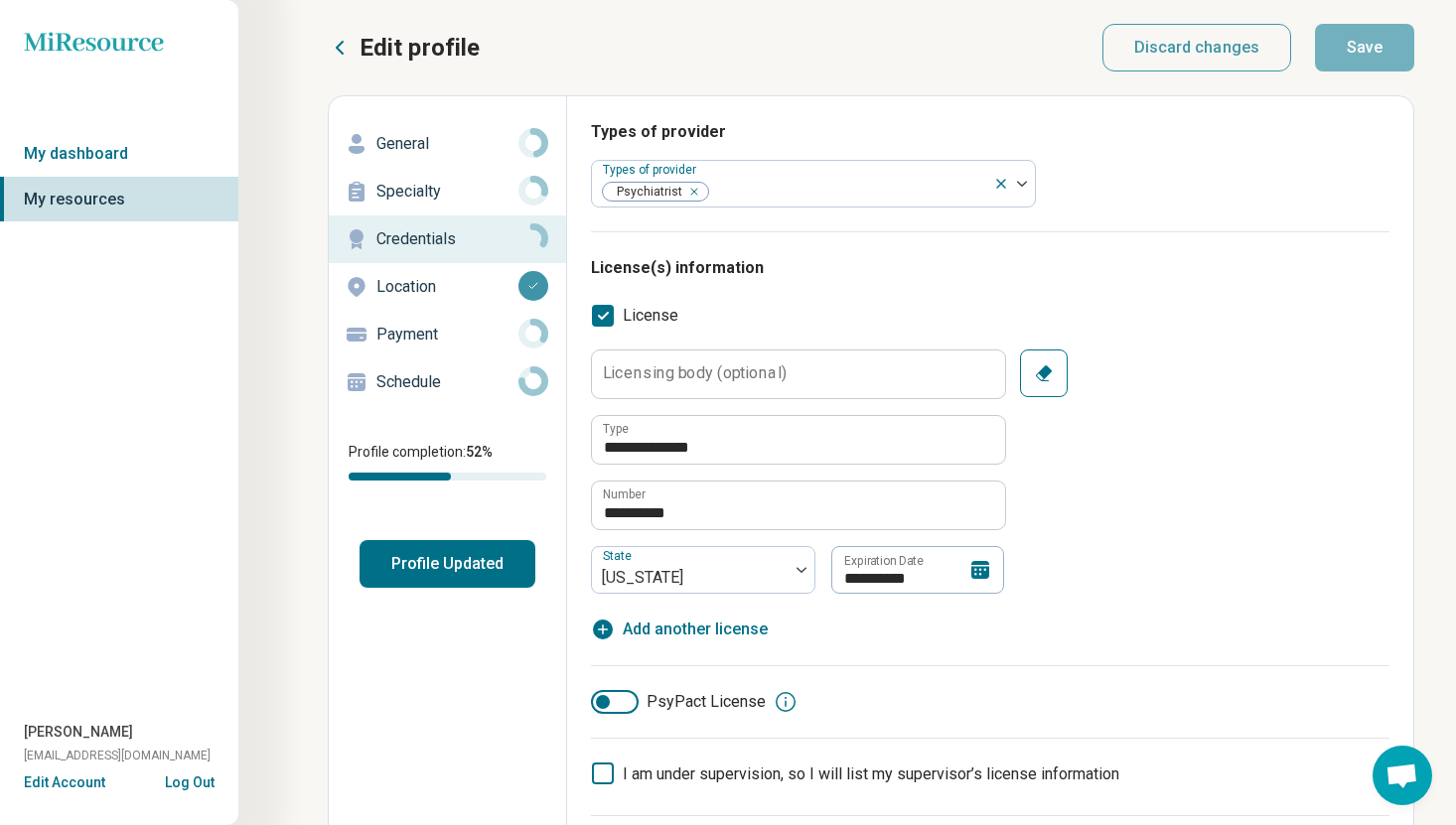 type on "*" 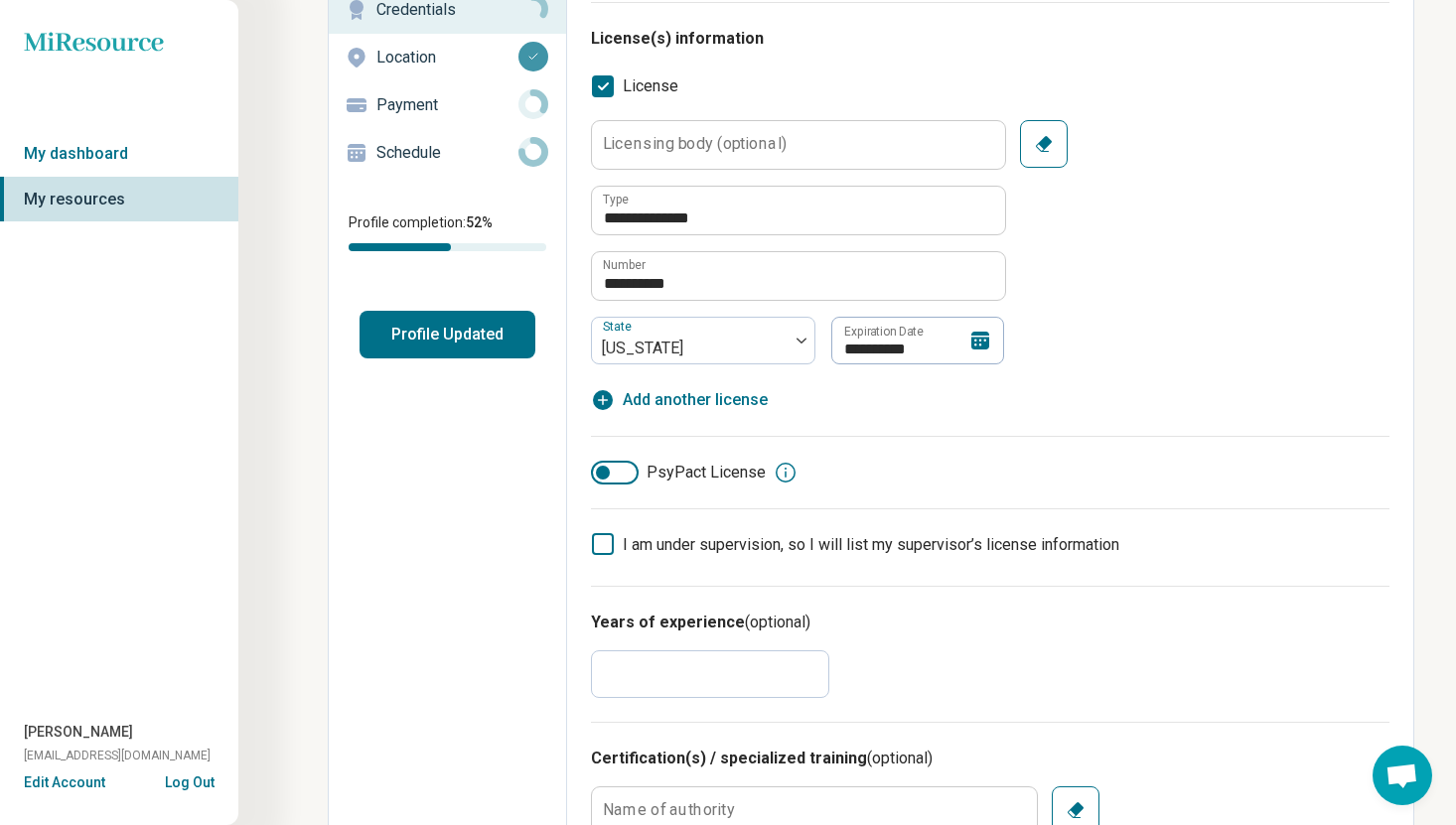 scroll, scrollTop: 13, scrollLeft: 0, axis: vertical 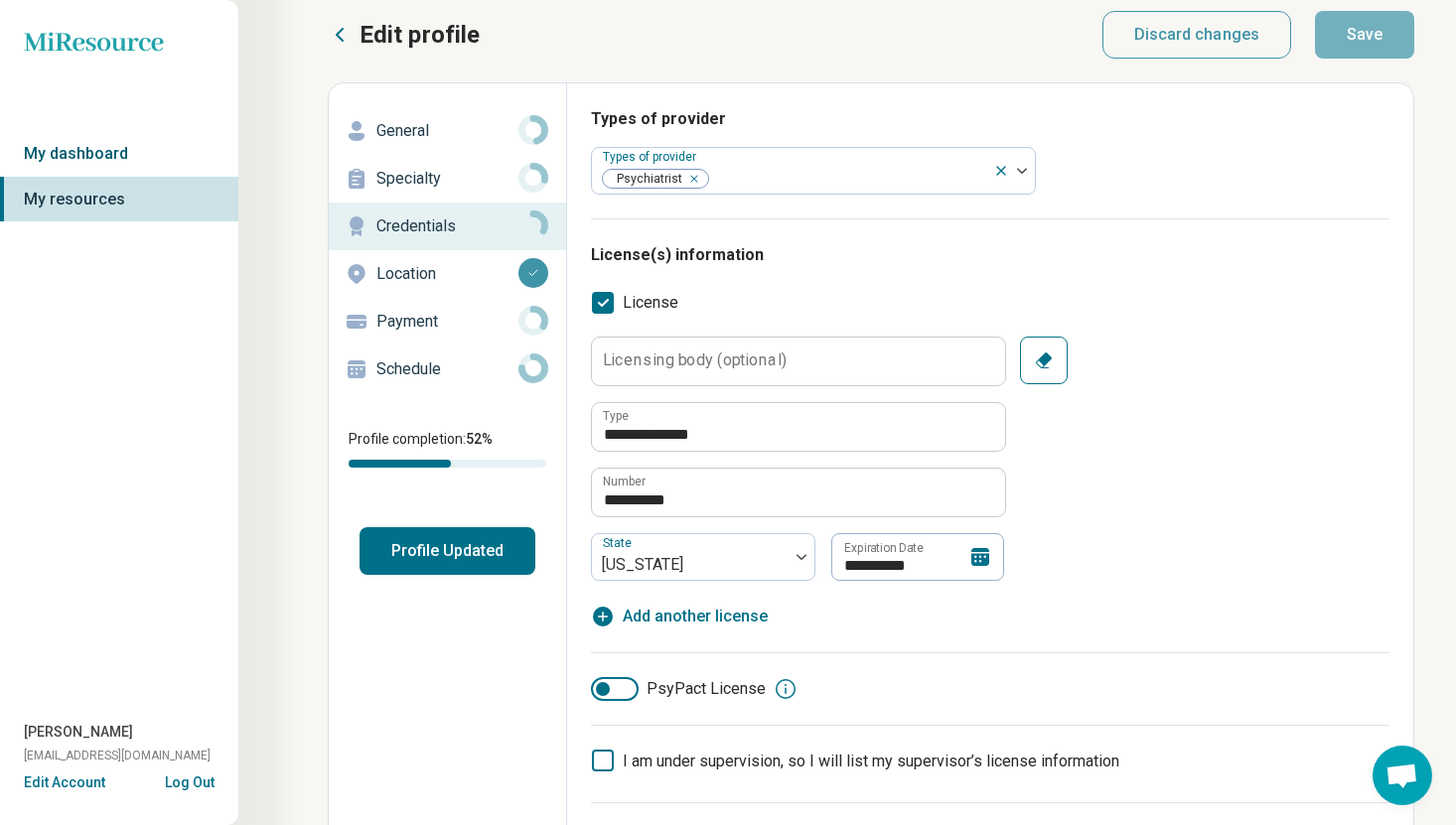 click on "My dashboard" at bounding box center (119, 154) 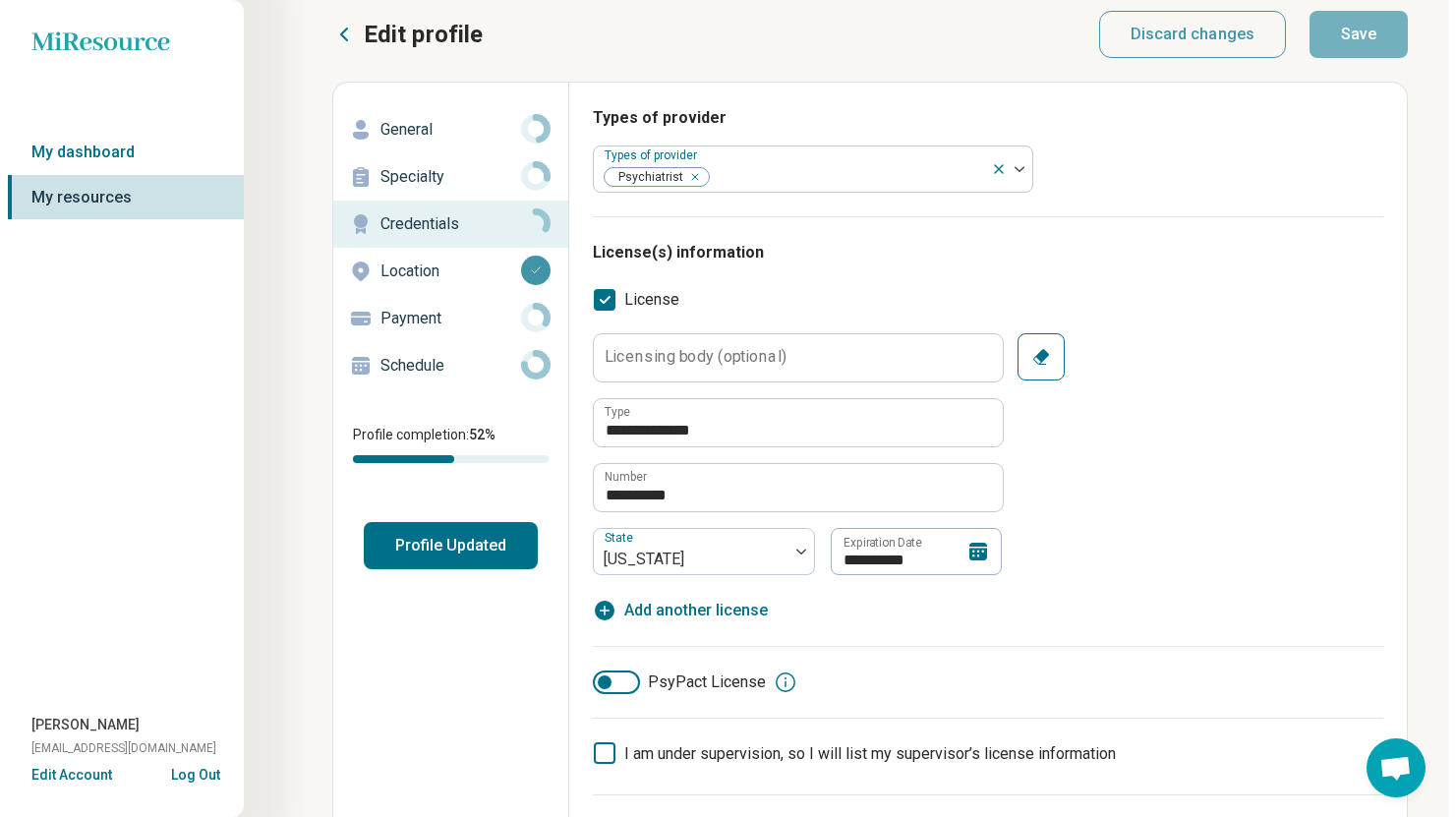 scroll, scrollTop: 0, scrollLeft: 0, axis: both 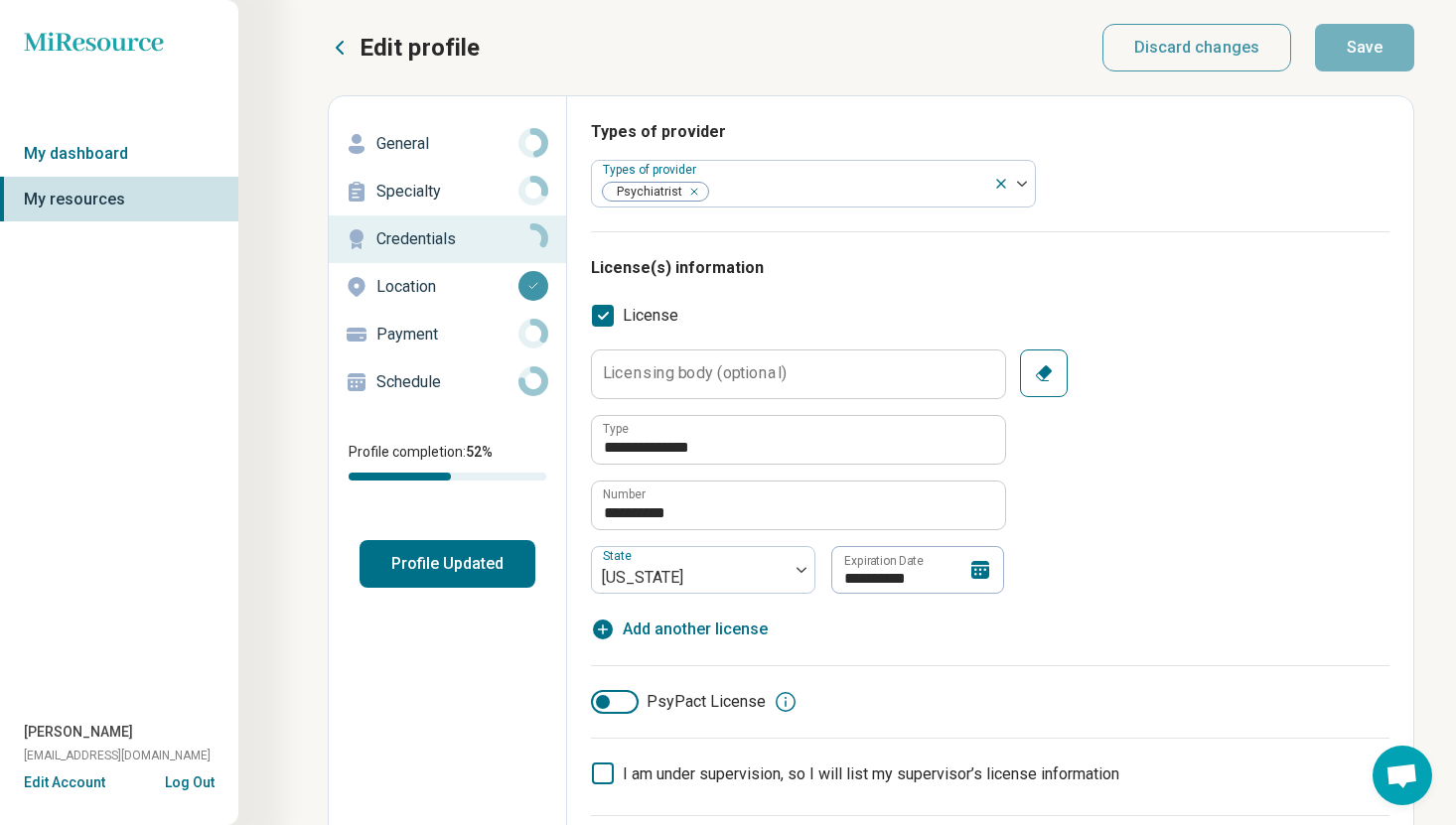 click on "Location" at bounding box center (447, 287) 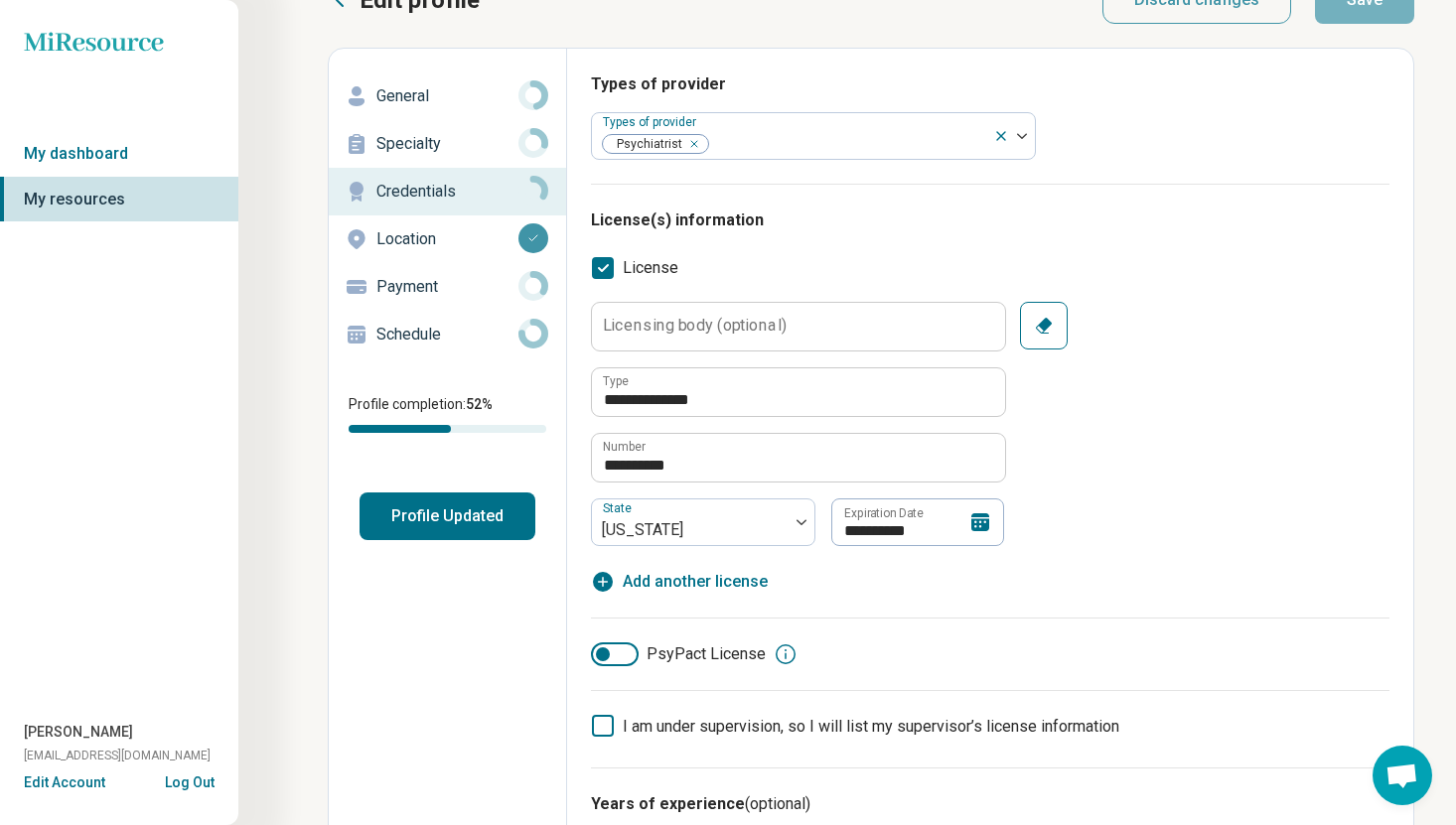 scroll, scrollTop: 0, scrollLeft: 0, axis: both 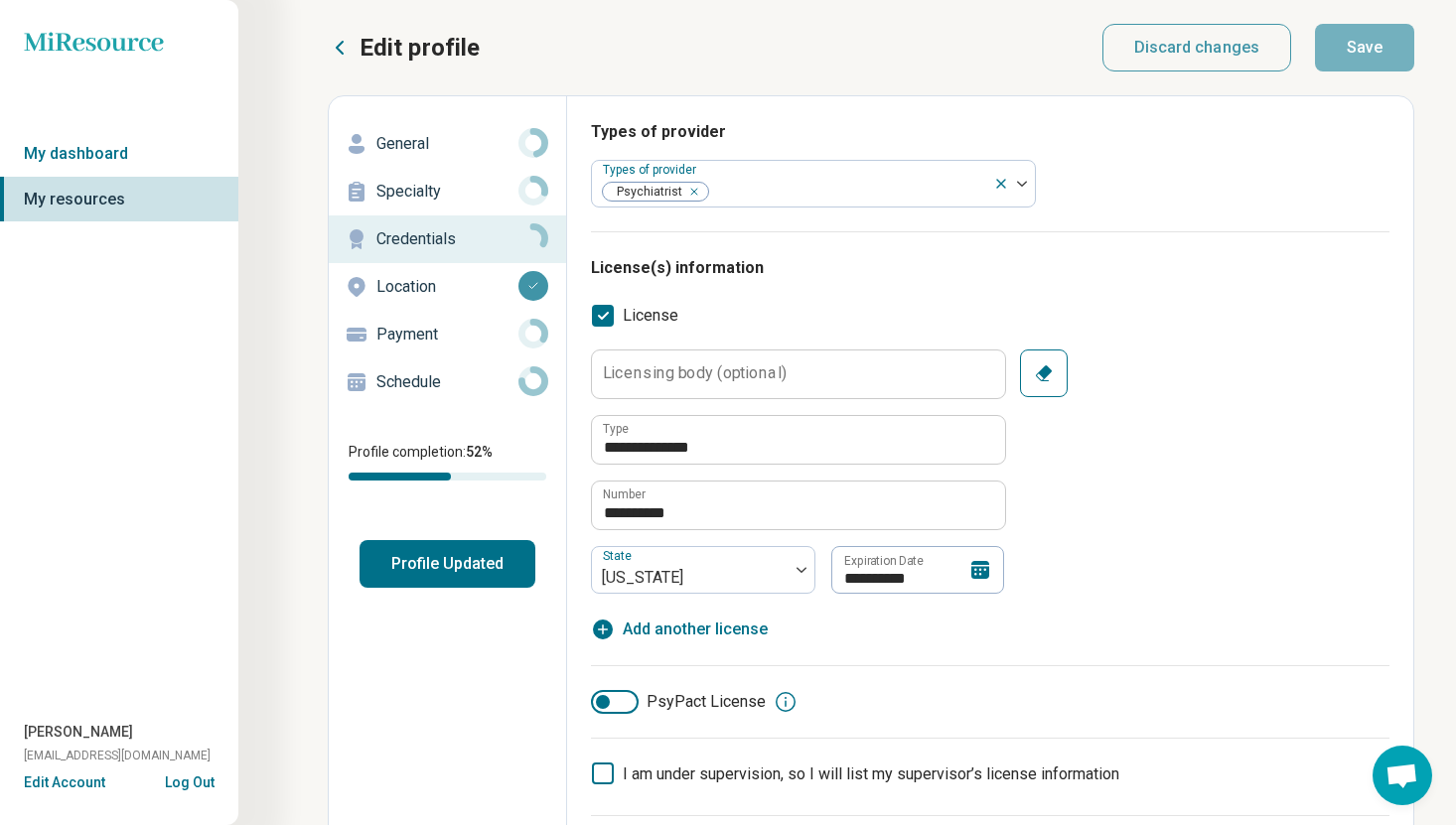 click 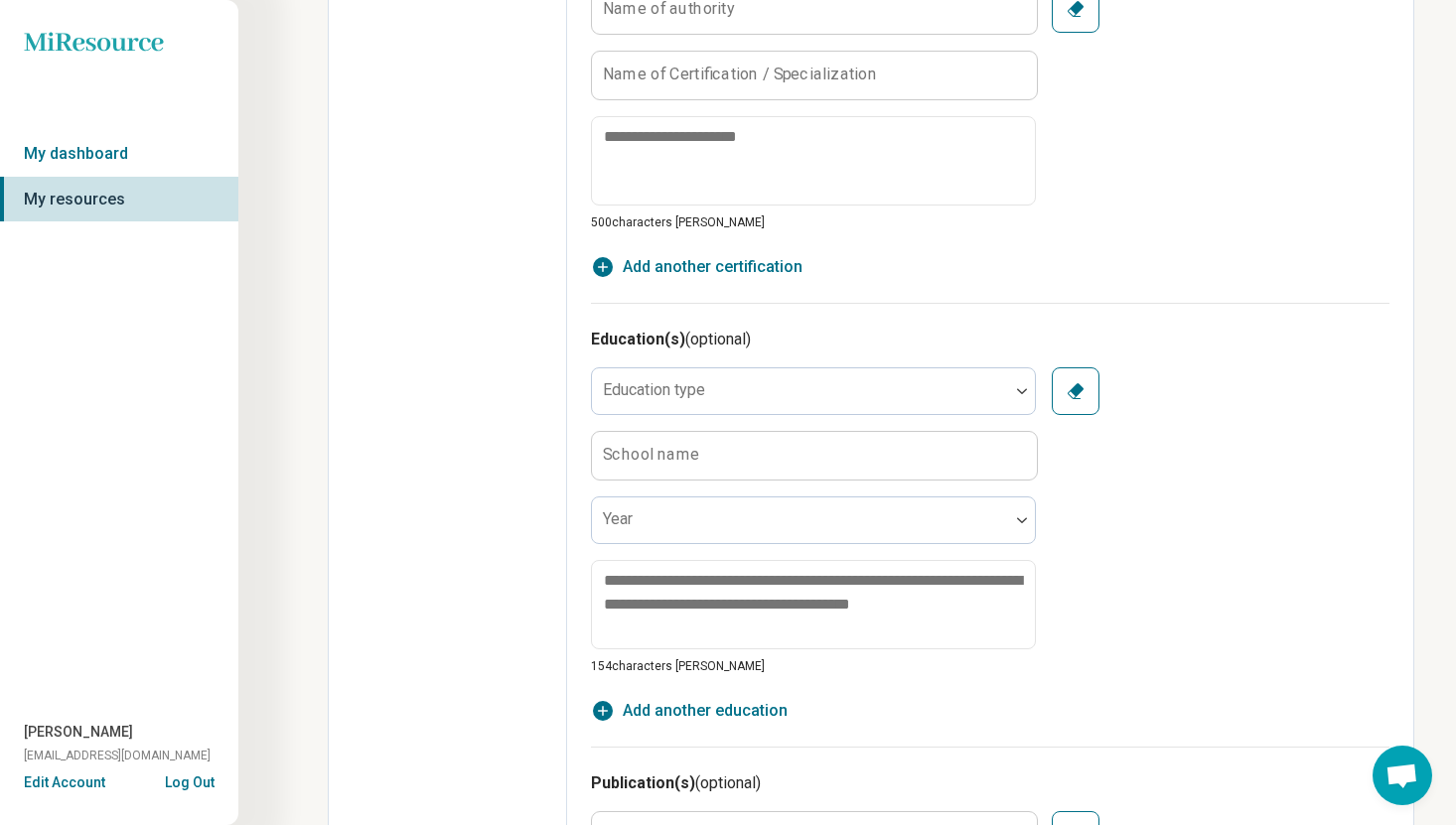scroll, scrollTop: 28, scrollLeft: 0, axis: vertical 